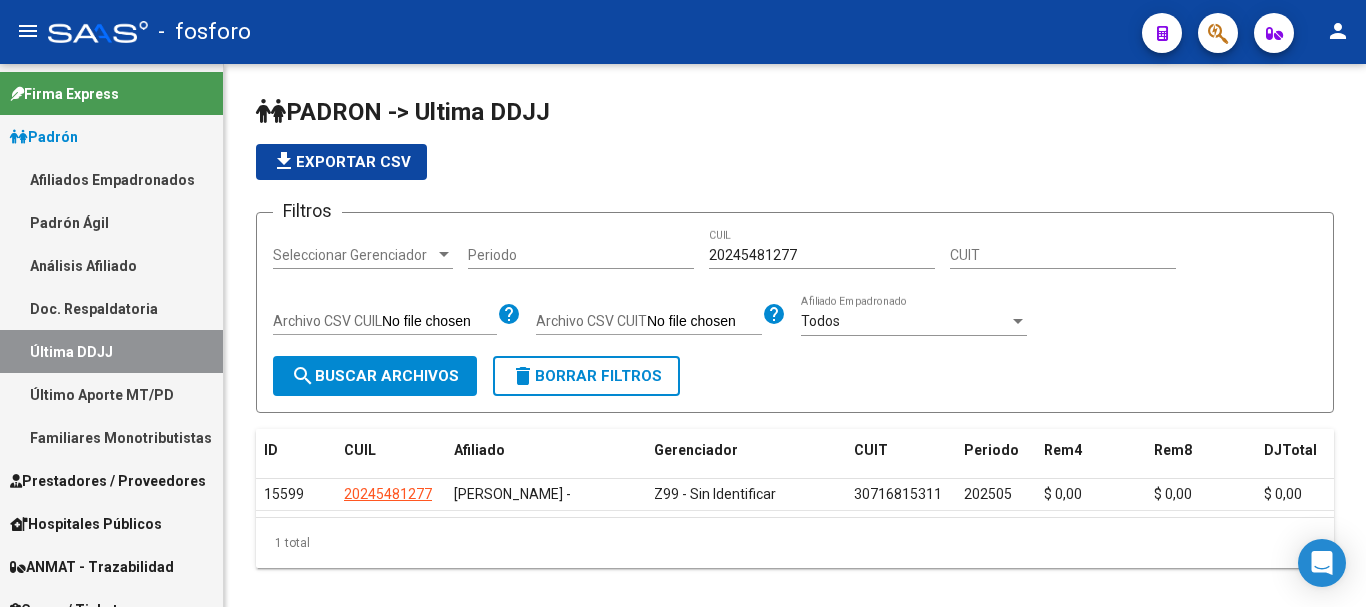 scroll, scrollTop: 0, scrollLeft: 0, axis: both 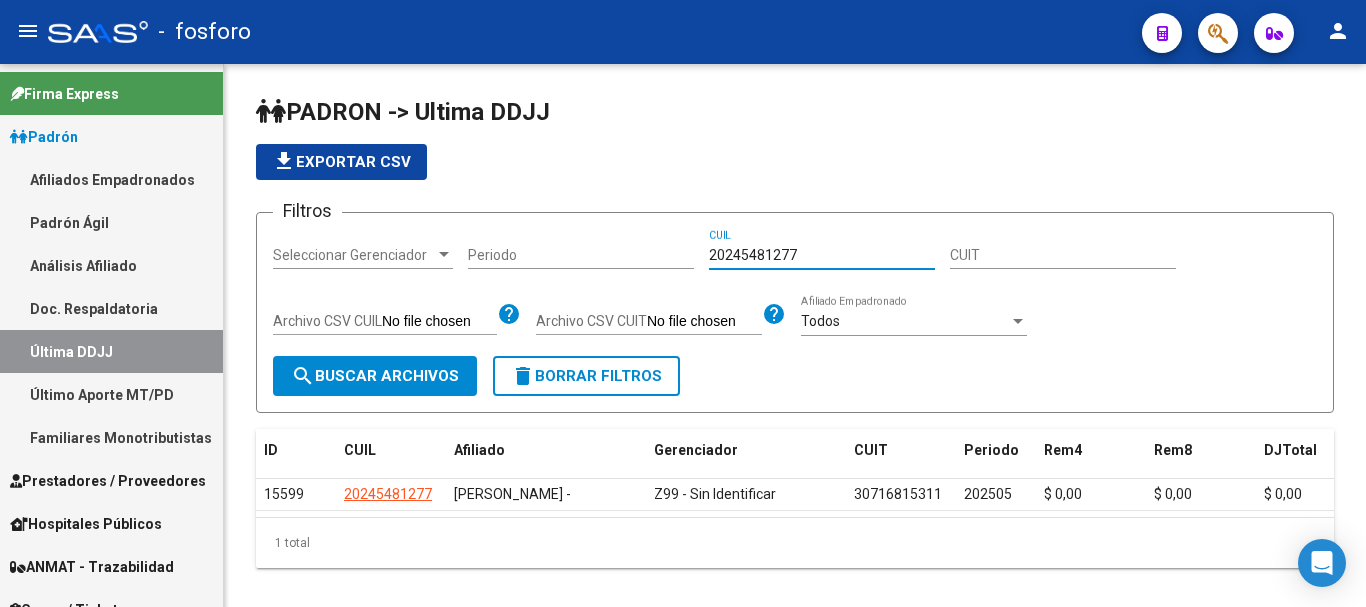drag, startPoint x: 773, startPoint y: 257, endPoint x: 682, endPoint y: 255, distance: 91.02197 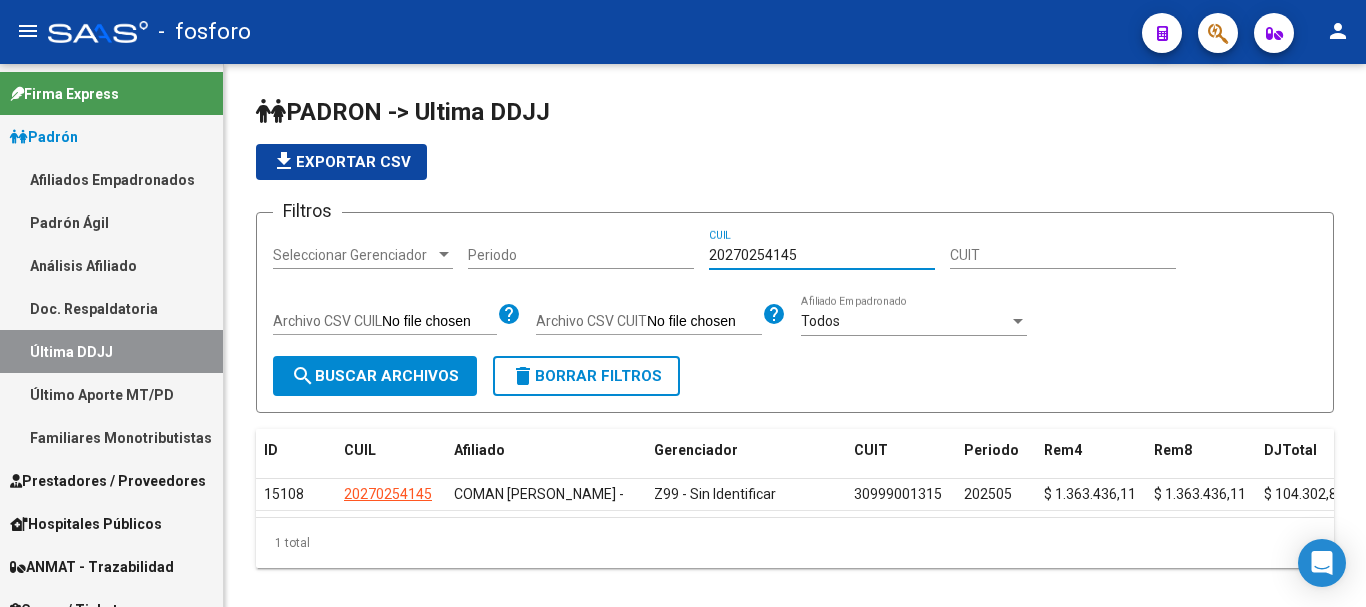 drag, startPoint x: 804, startPoint y: 254, endPoint x: 701, endPoint y: 251, distance: 103.04368 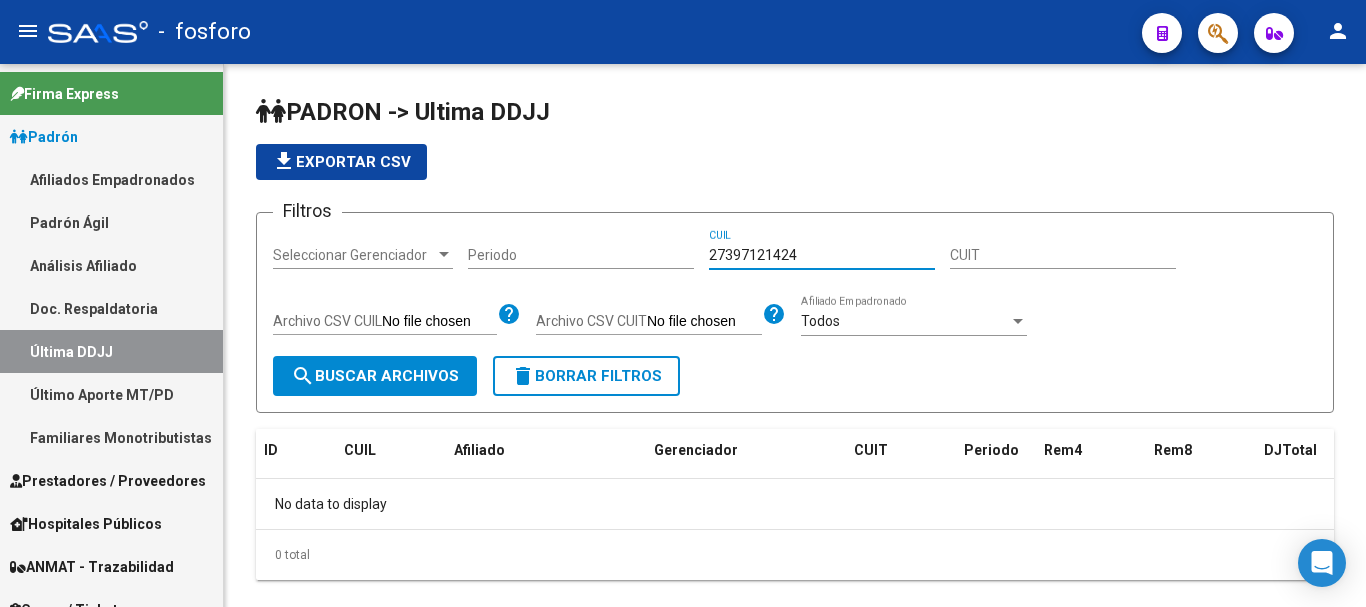 drag, startPoint x: 795, startPoint y: 250, endPoint x: 723, endPoint y: 256, distance: 72.249565 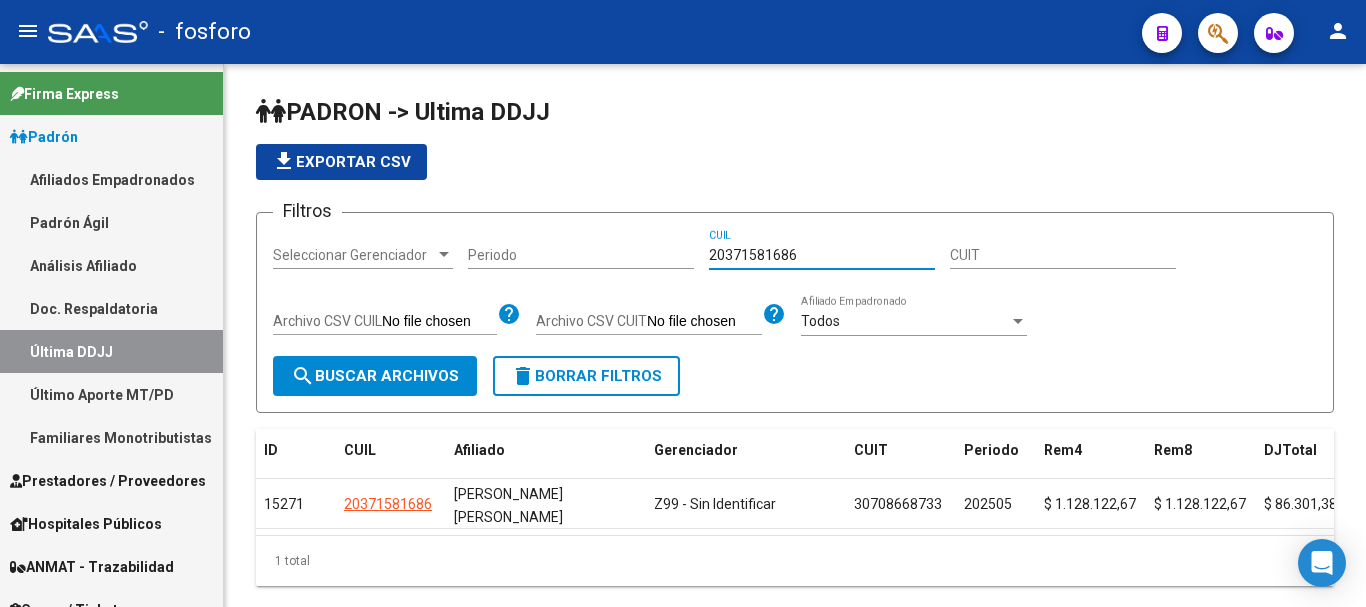type on "20371581686" 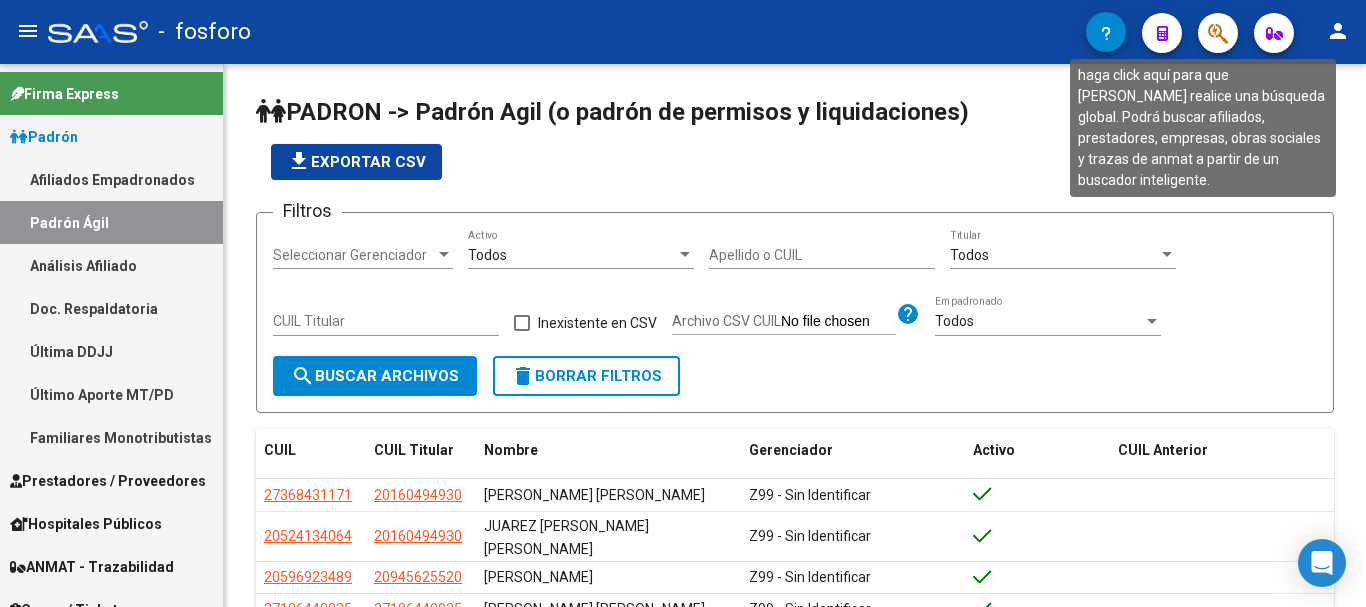 click 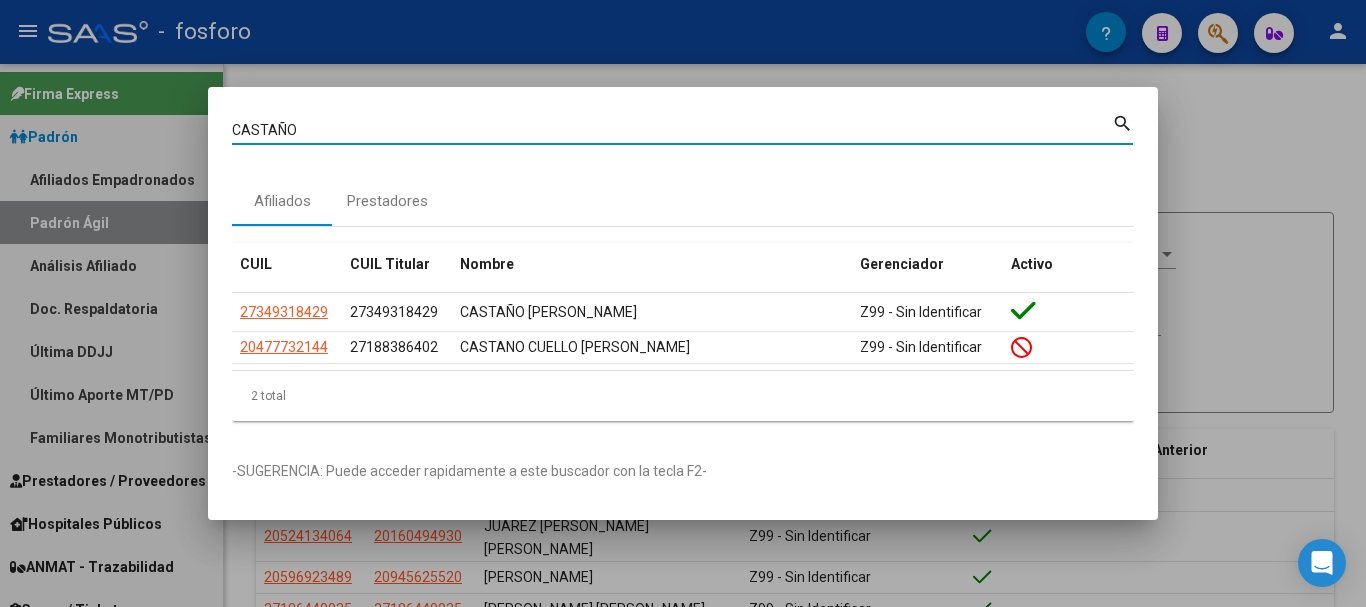 drag, startPoint x: 314, startPoint y: 125, endPoint x: 271, endPoint y: 149, distance: 49.24429 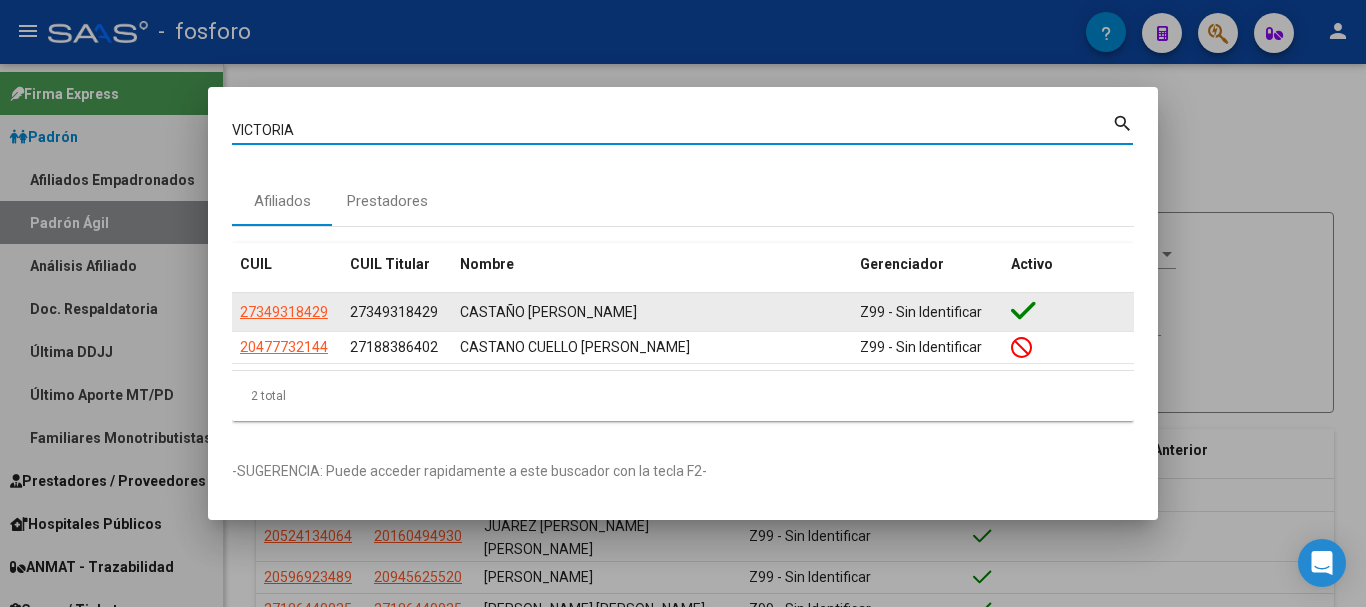 type on "VICTORIA" 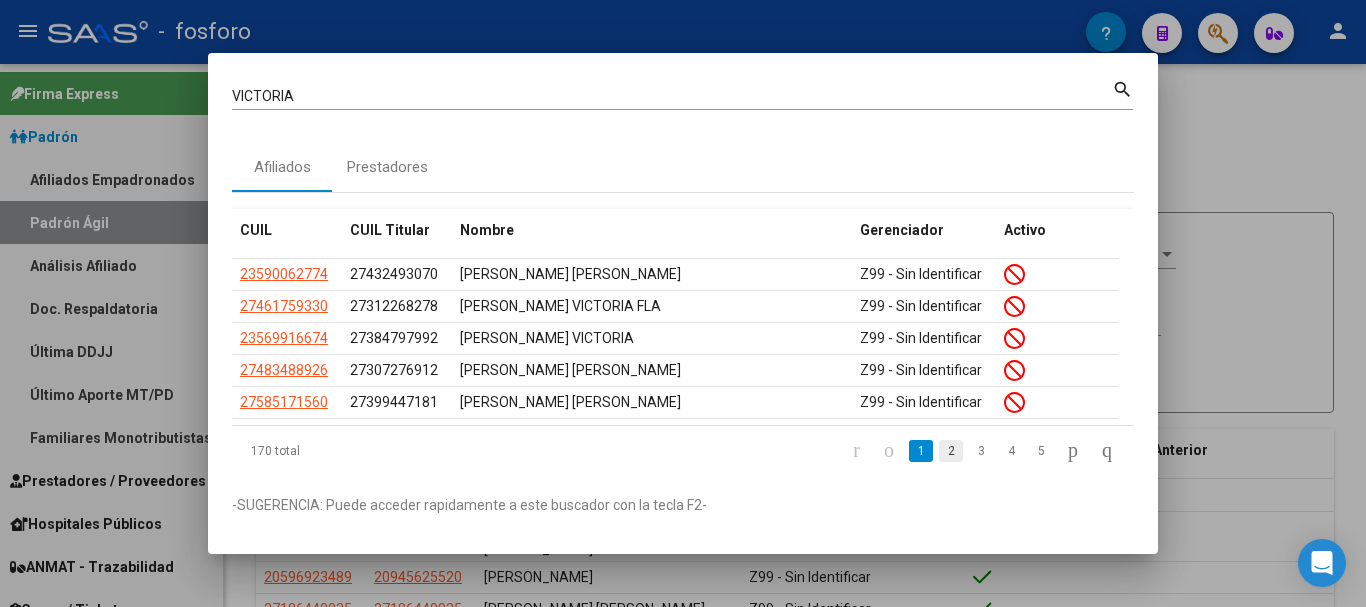 click on "2" 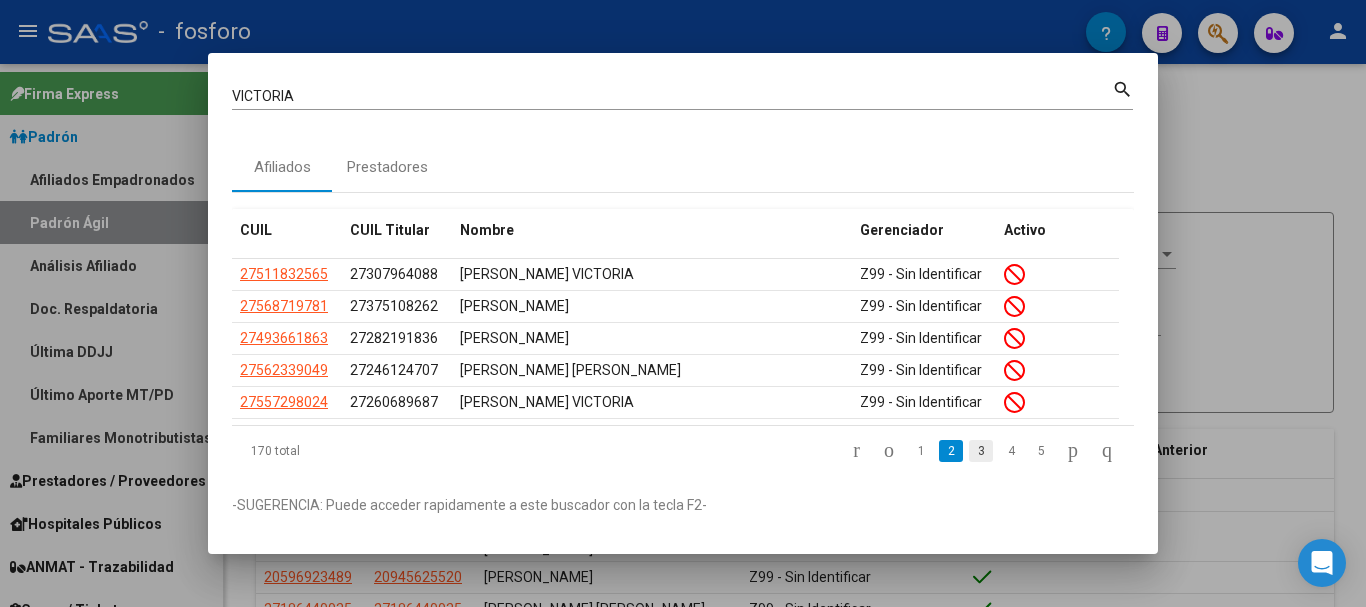 click on "3" 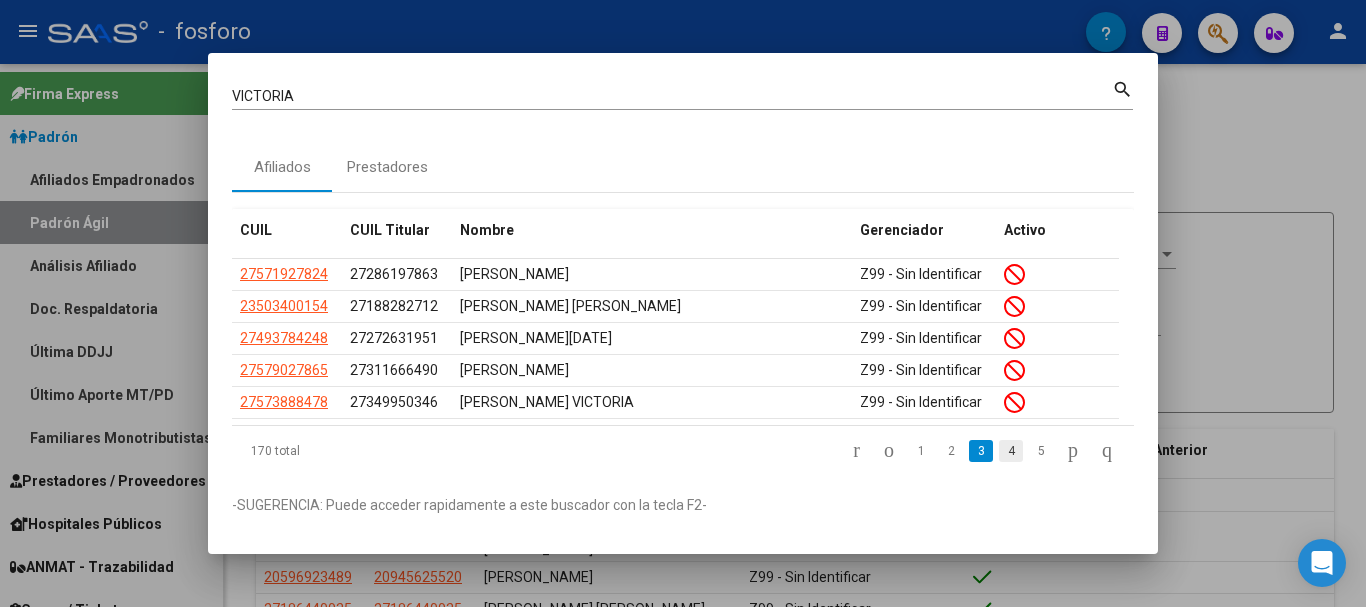 click on "4" 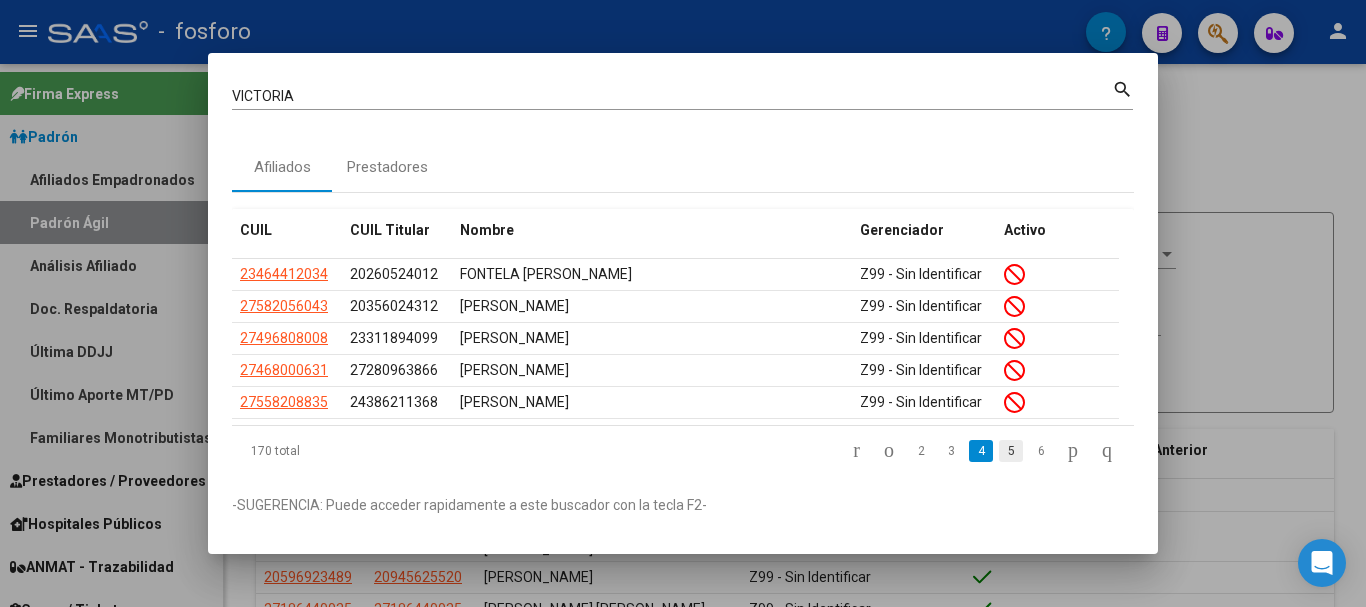 click on "5" 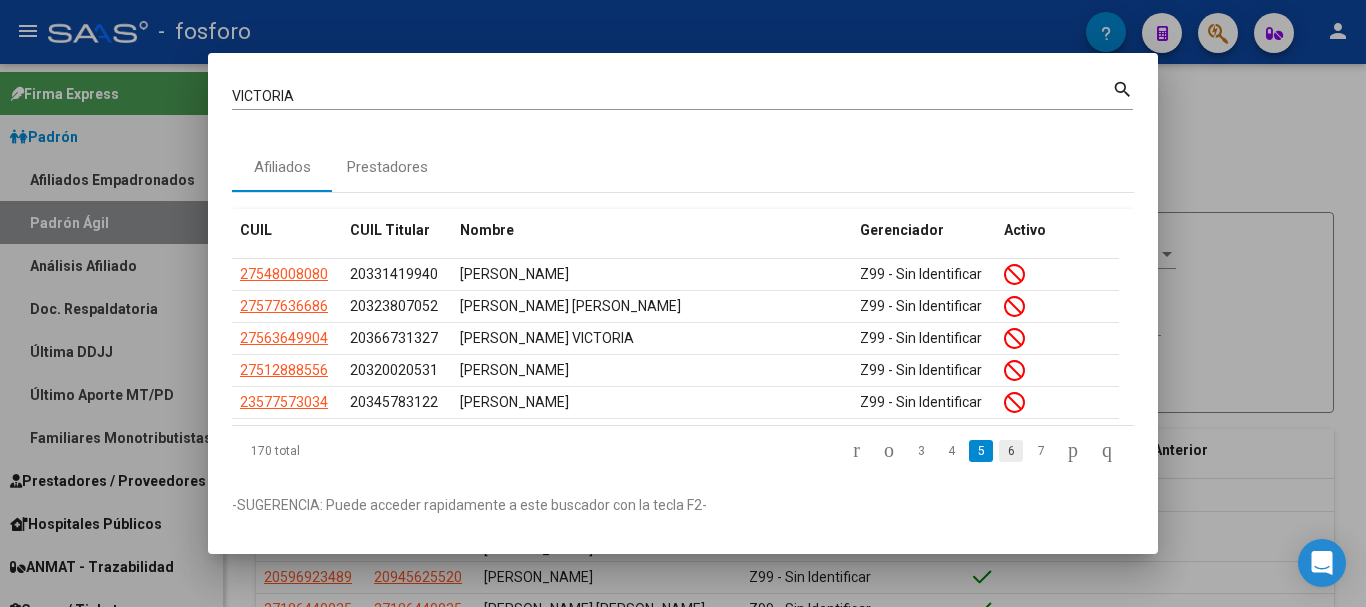 click on "6" 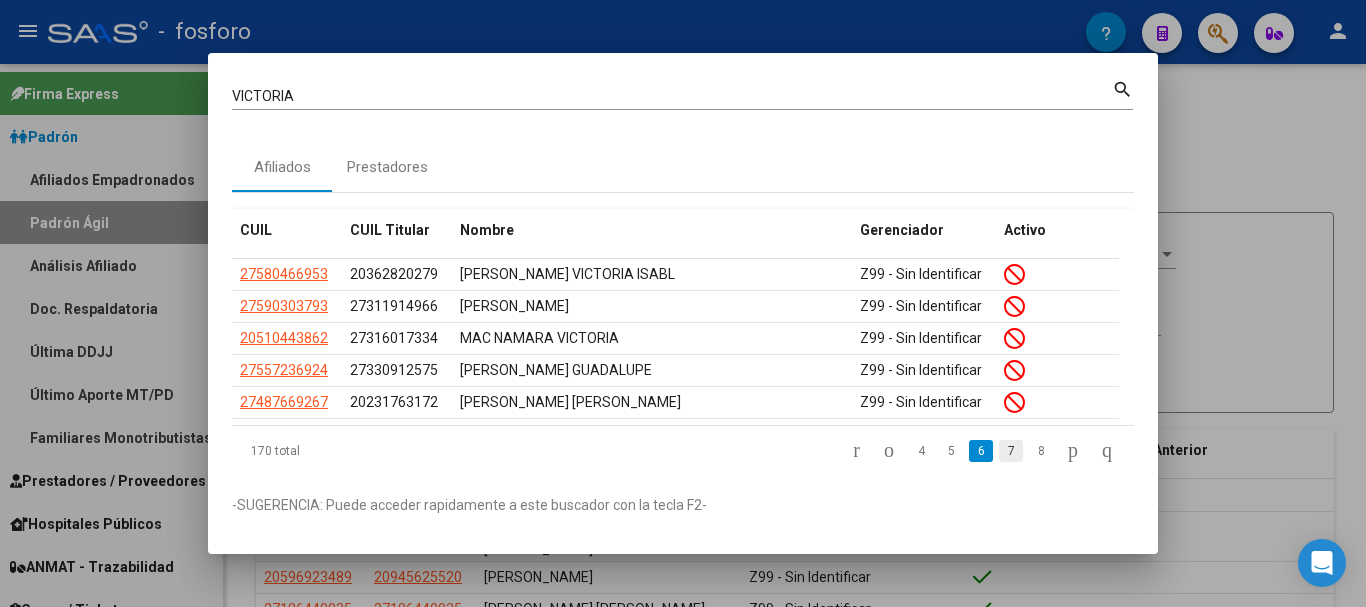 click on "7" 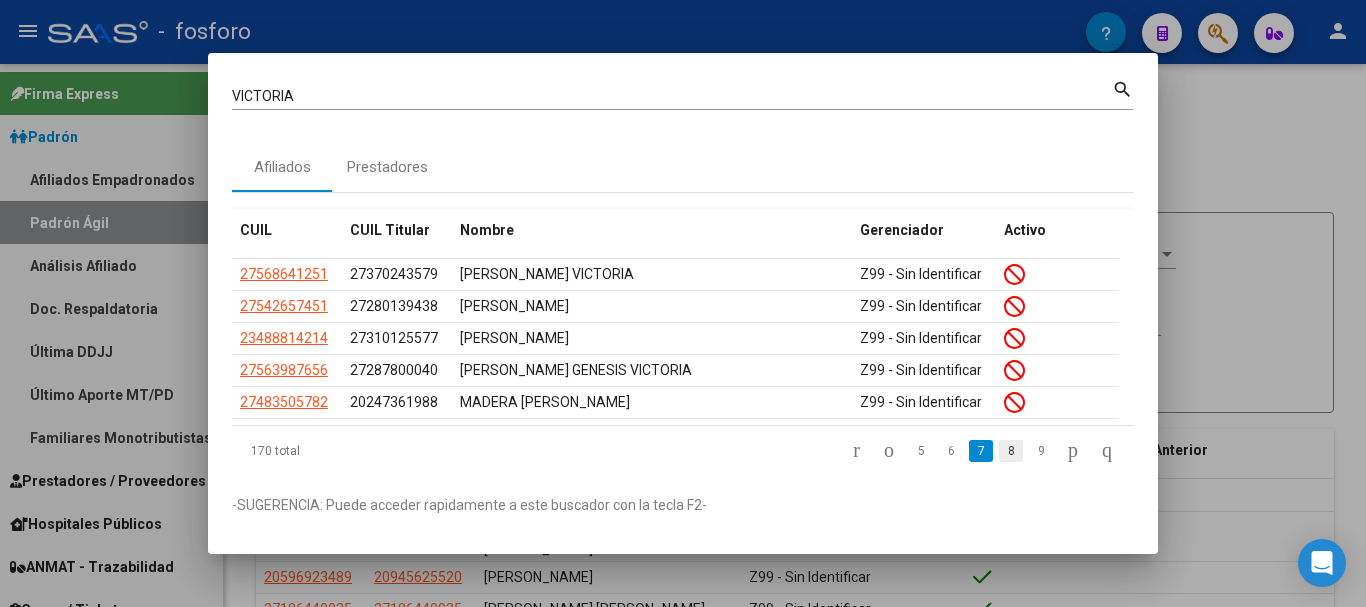 click on "8" 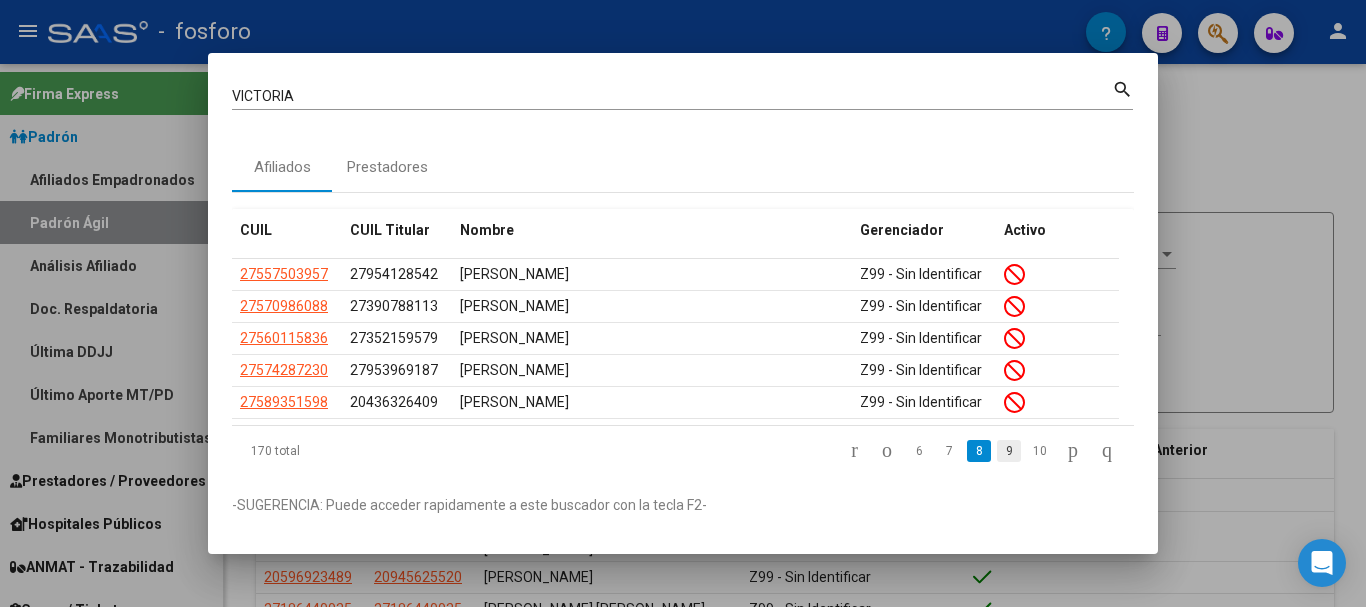click on "9" 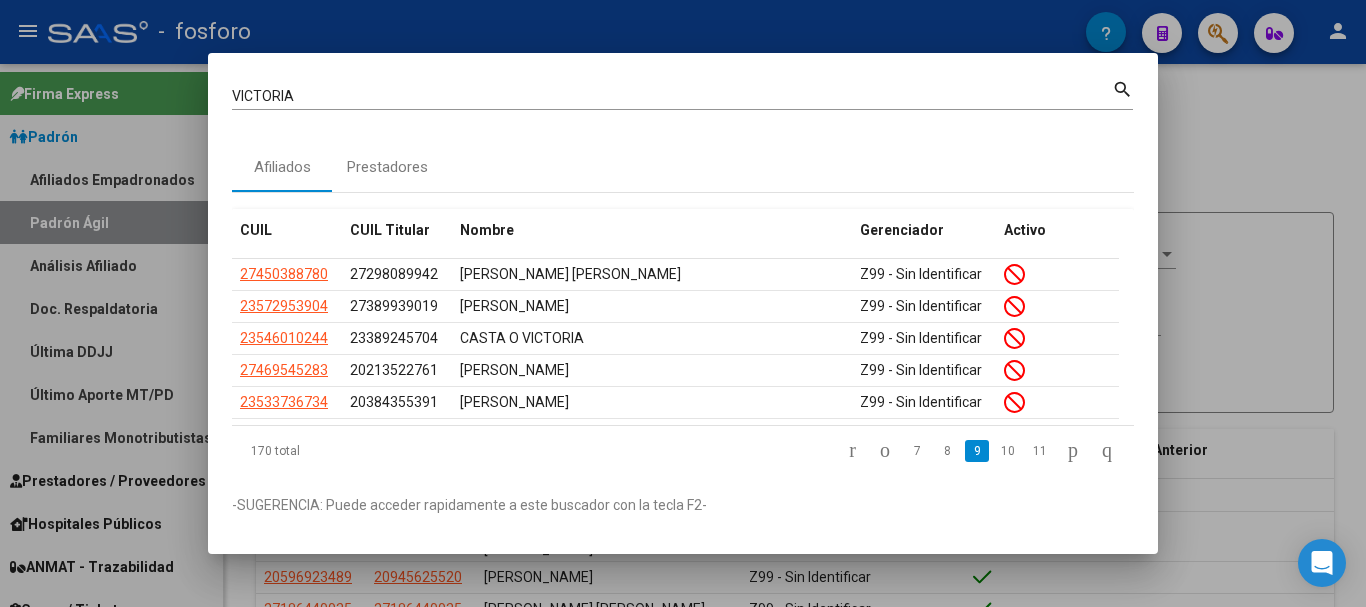 click on "10" 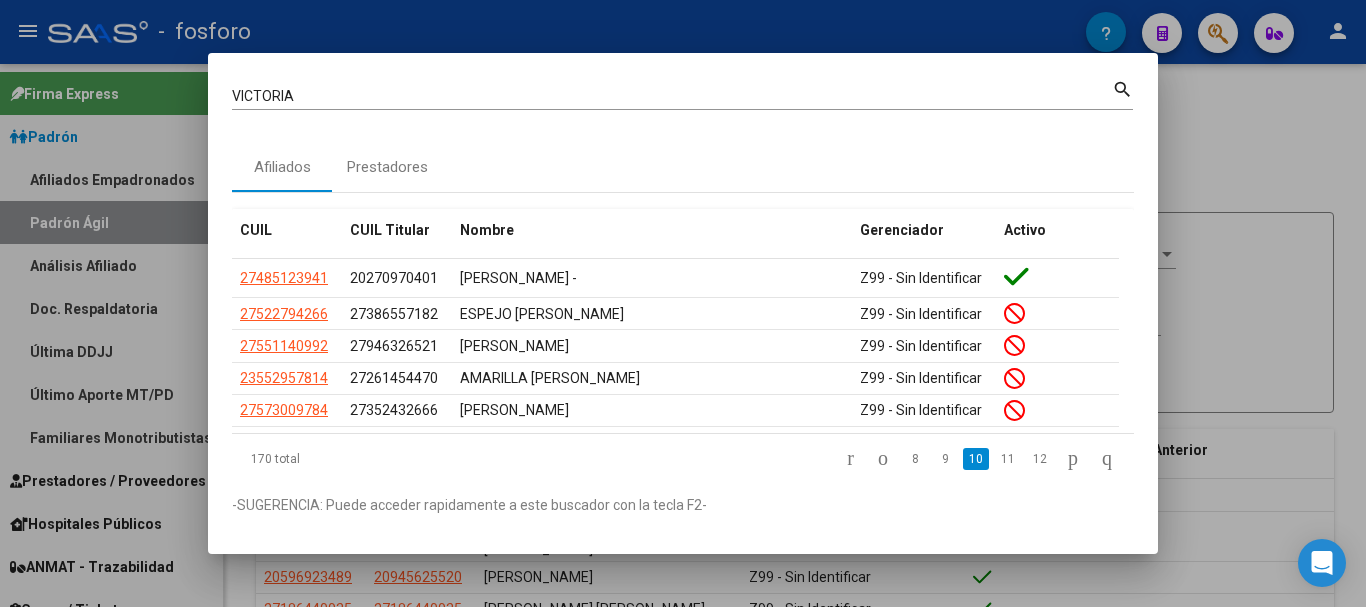 scroll, scrollTop: 43, scrollLeft: 0, axis: vertical 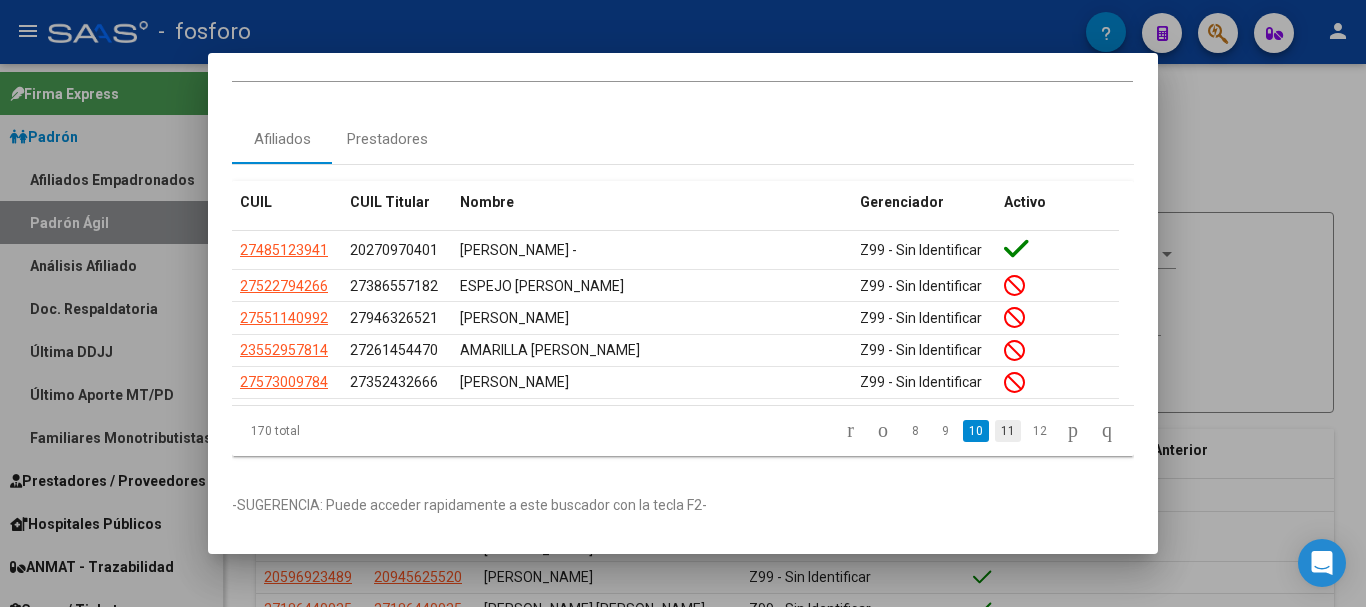 click on "11" 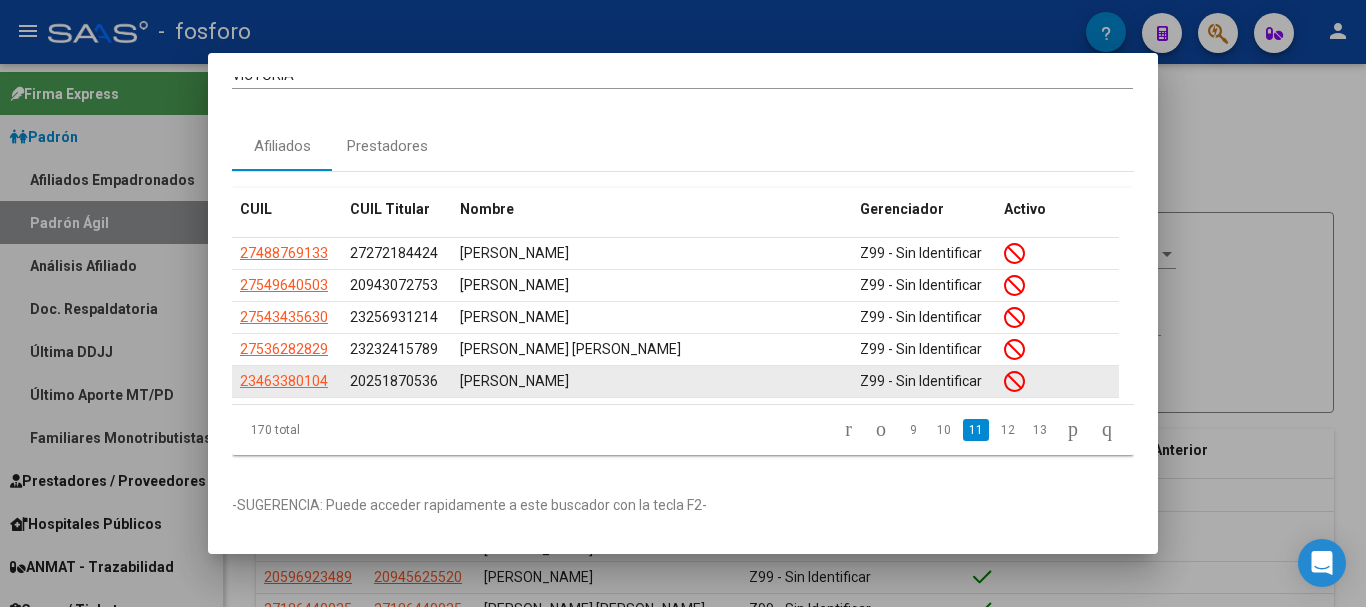 scroll, scrollTop: 0, scrollLeft: 0, axis: both 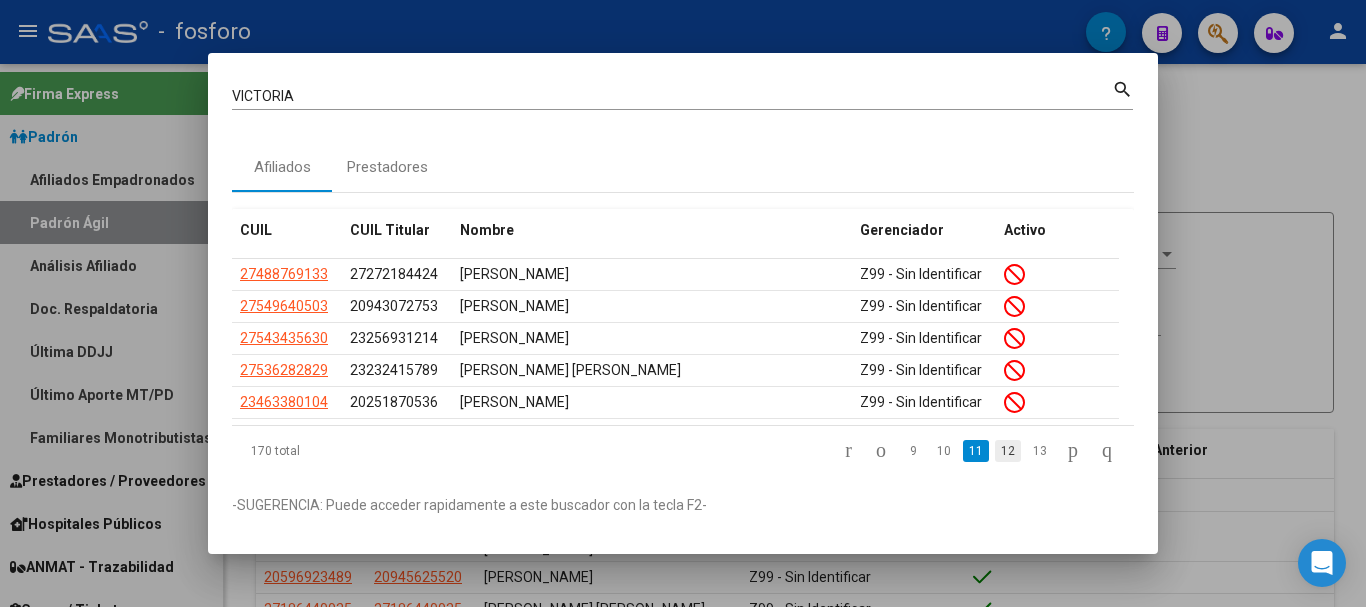 click on "12" 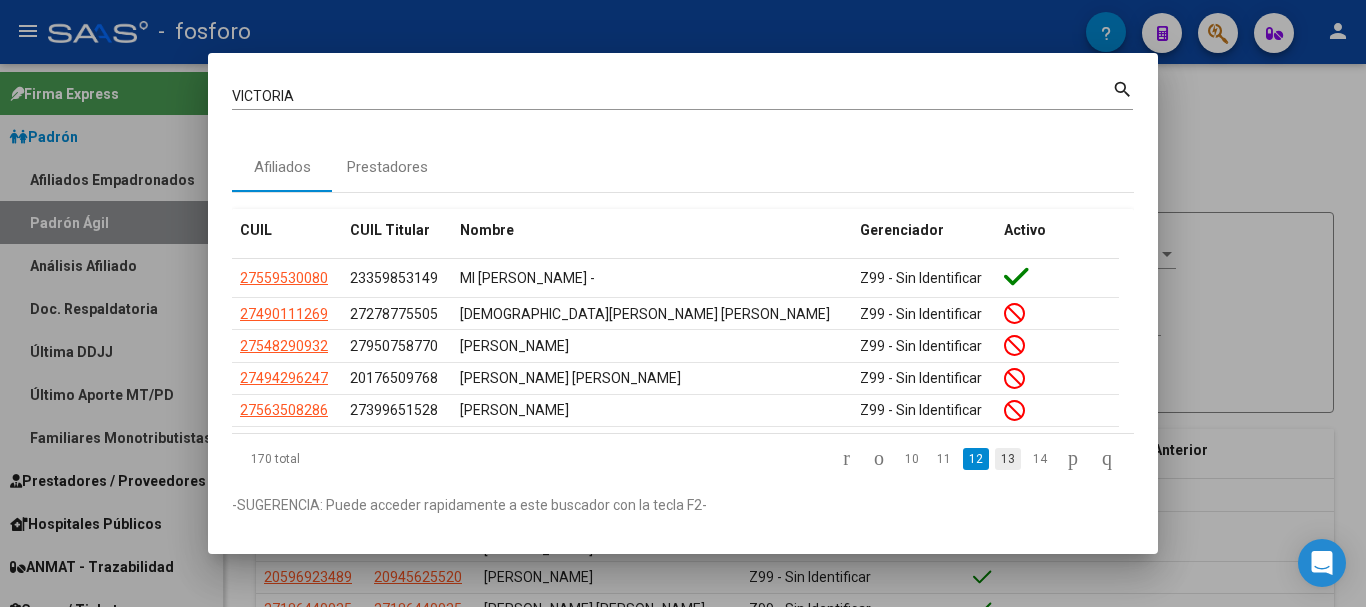click on "13" 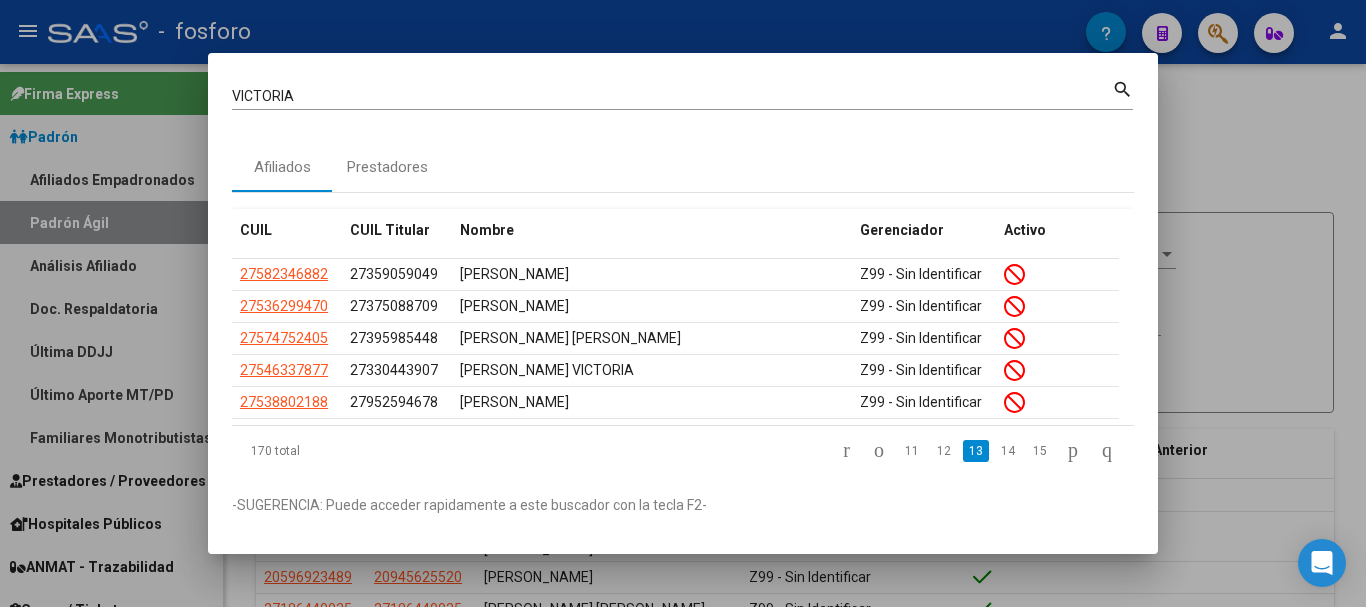 click on "14" 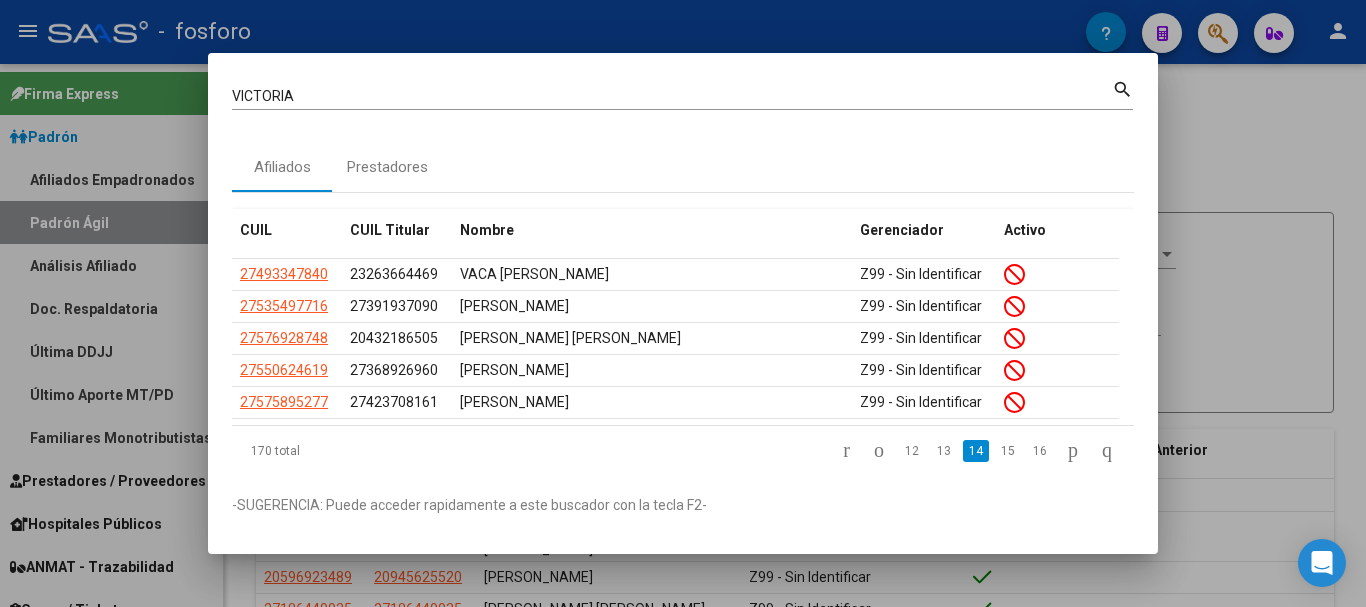 click on "15" 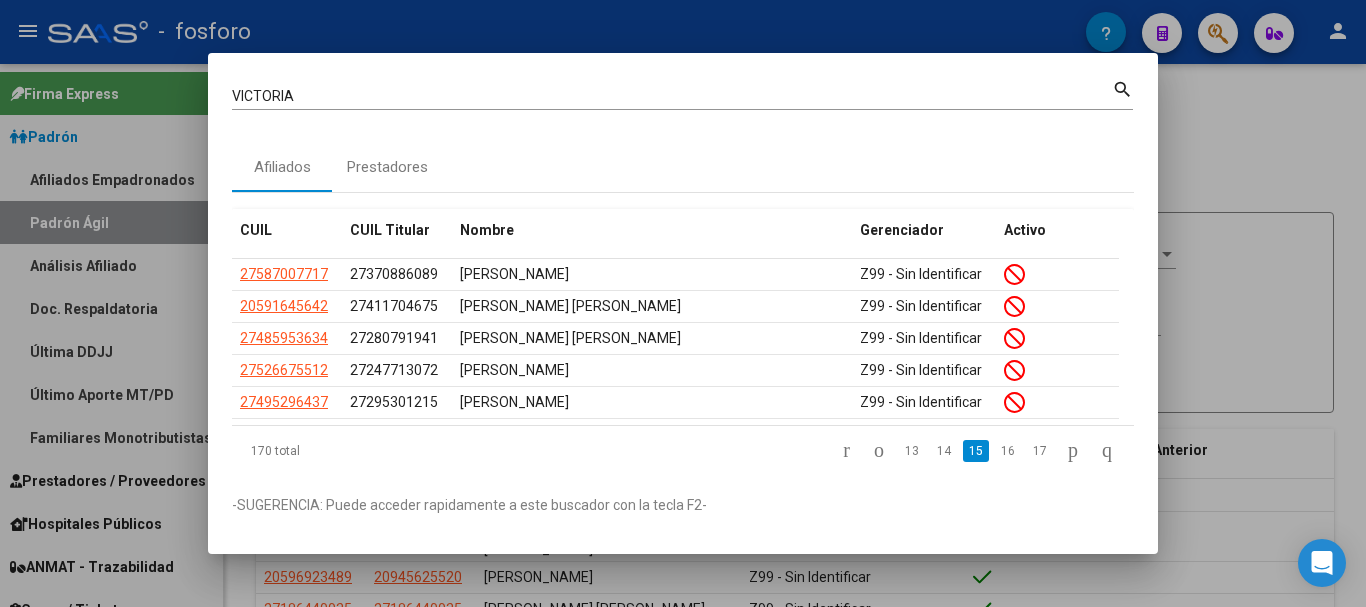 click on "16" 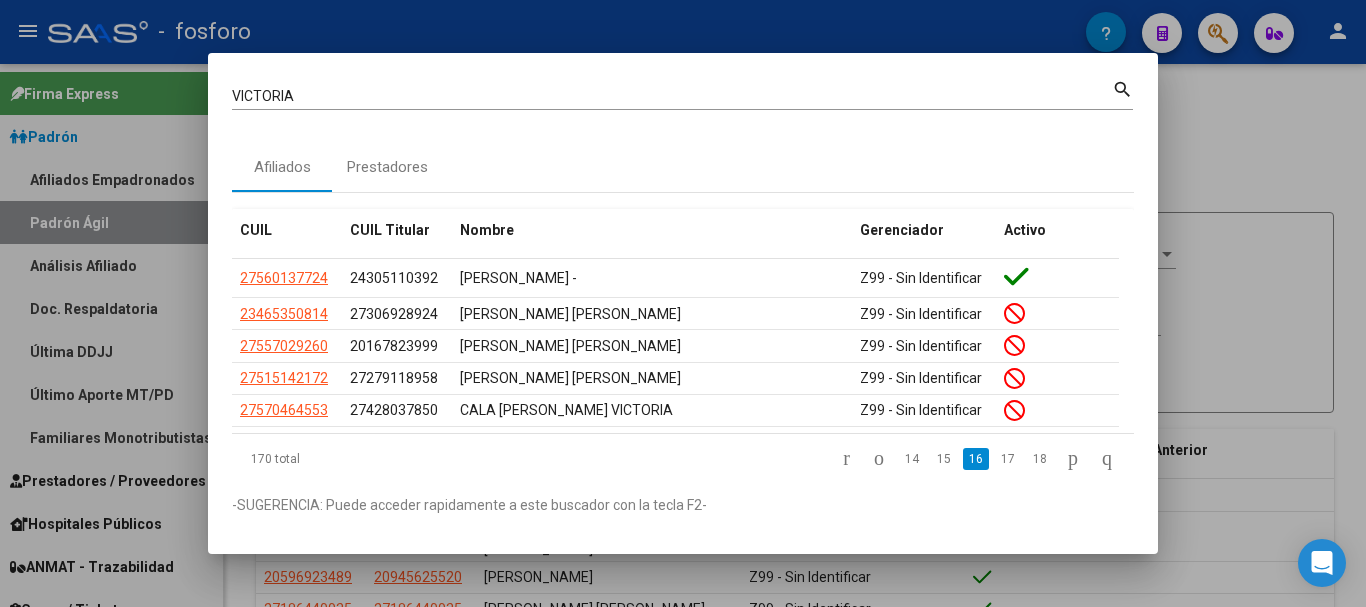 click on "17" 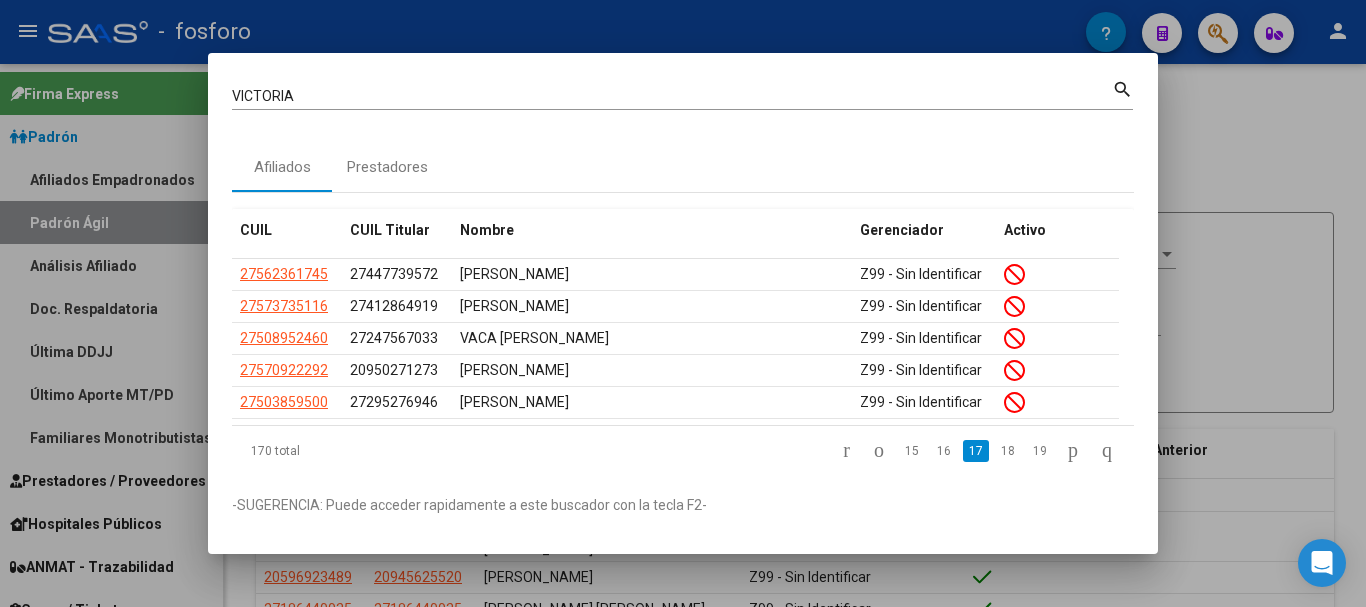 click on "18" 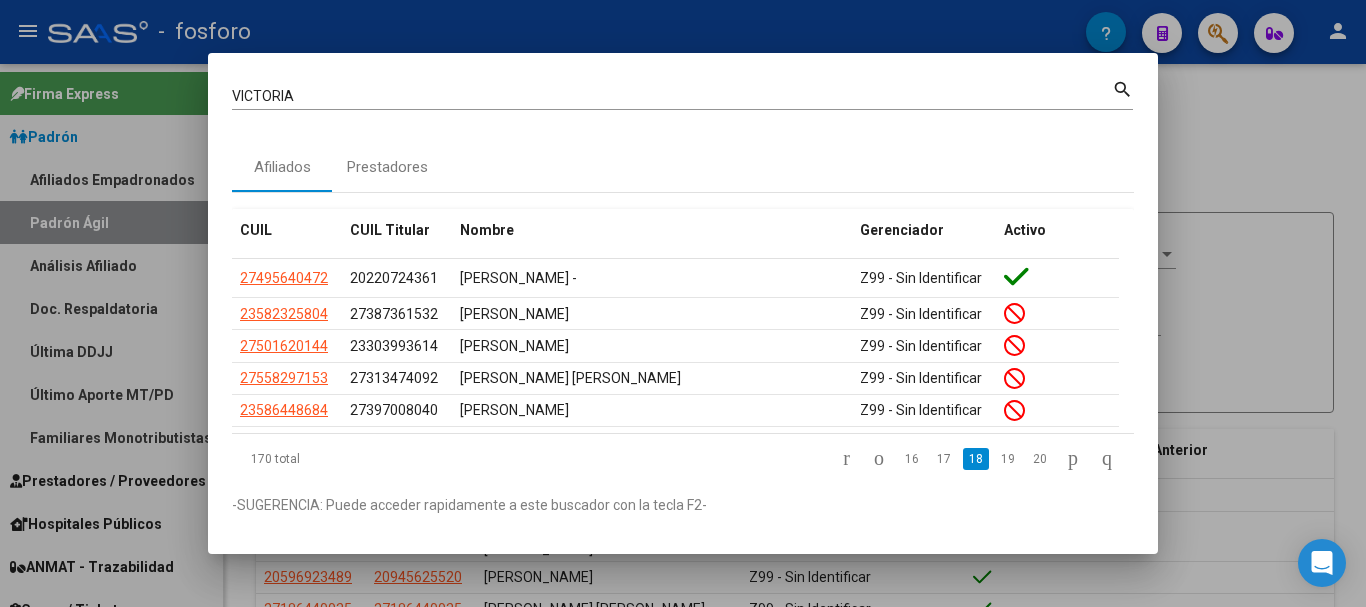 click on "19" 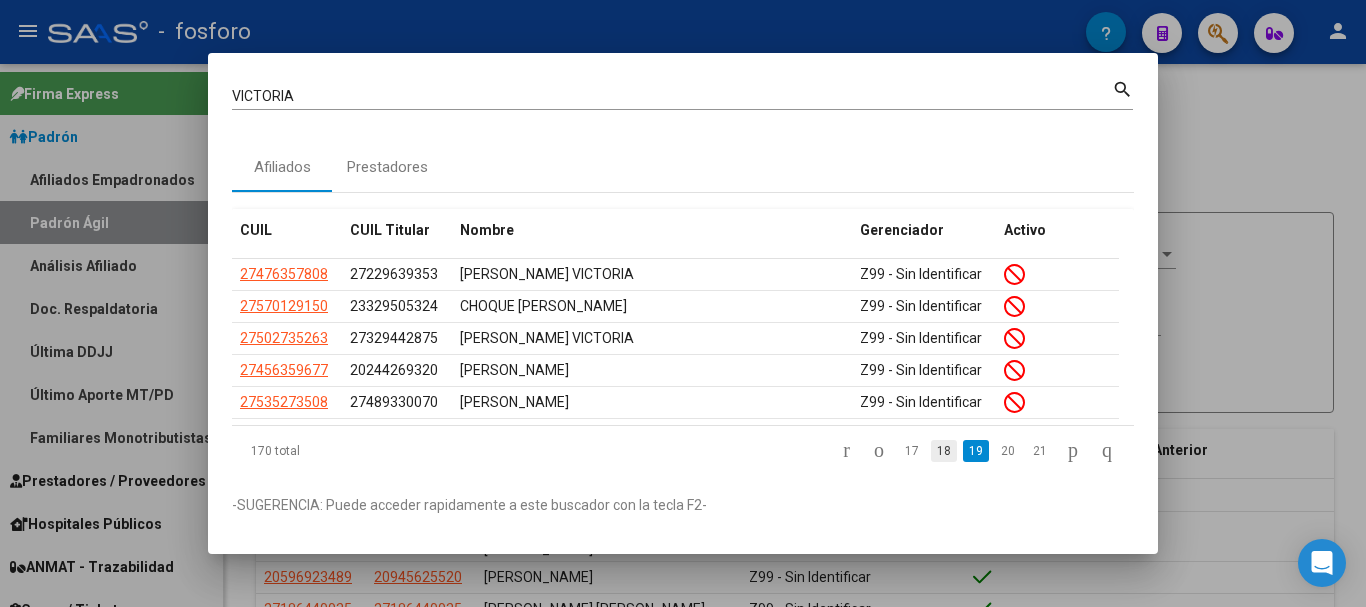 click on "18" 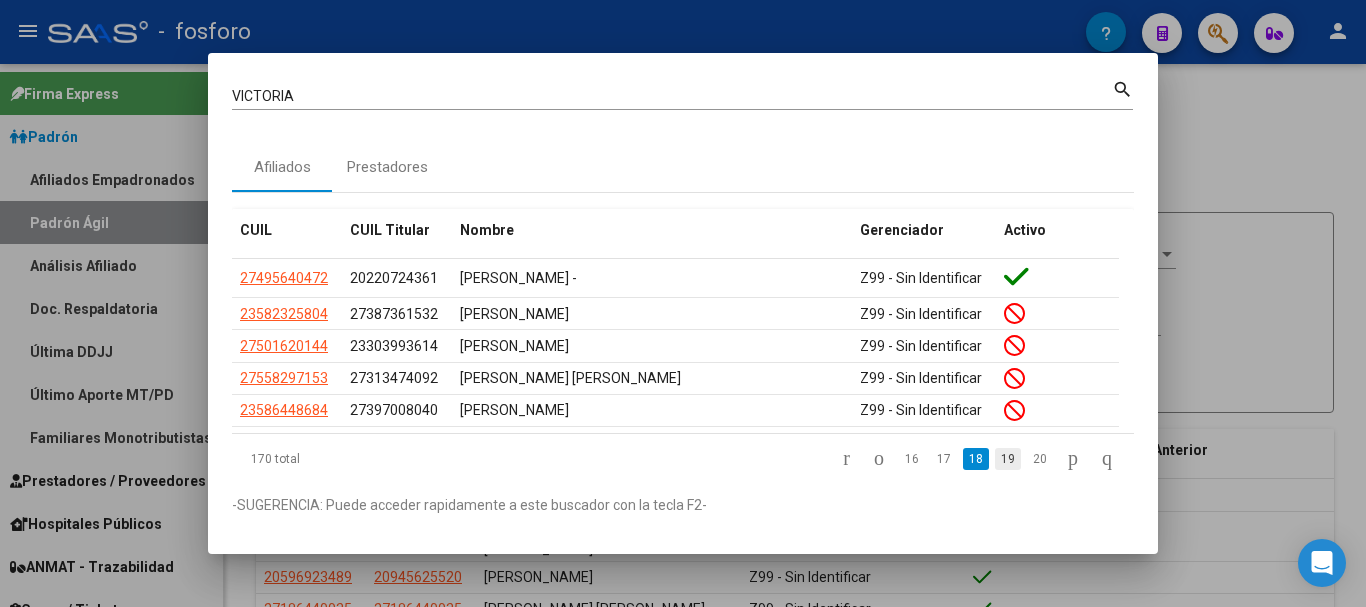 click on "19" 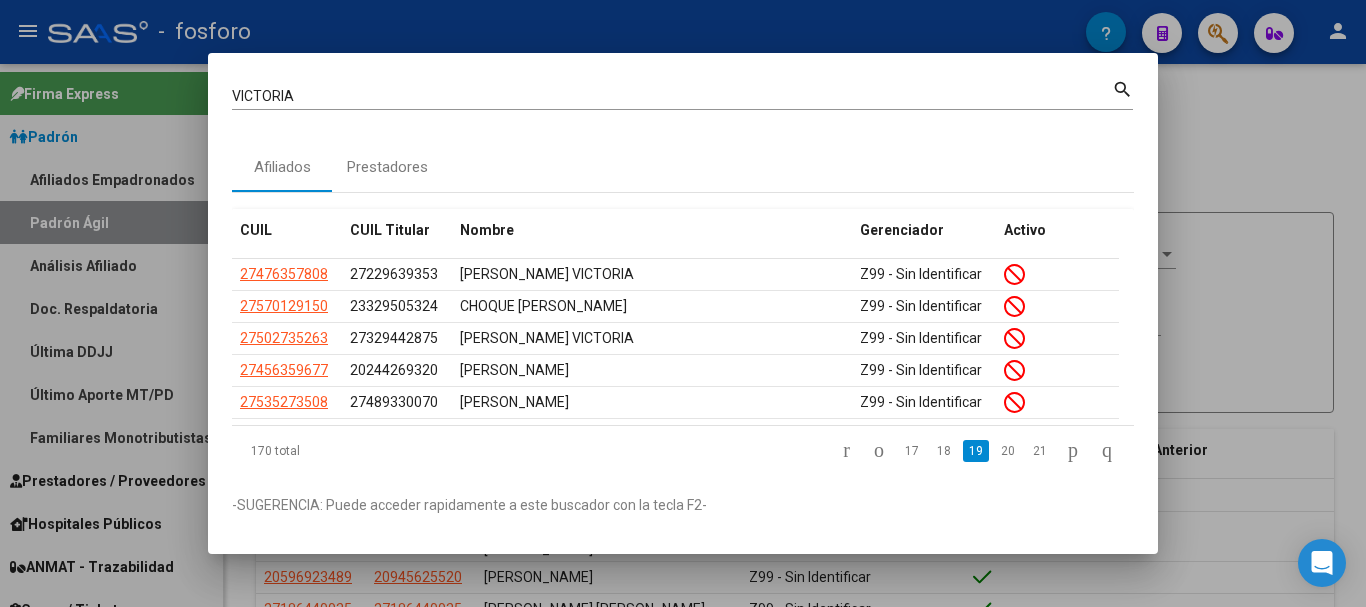 click on "20" 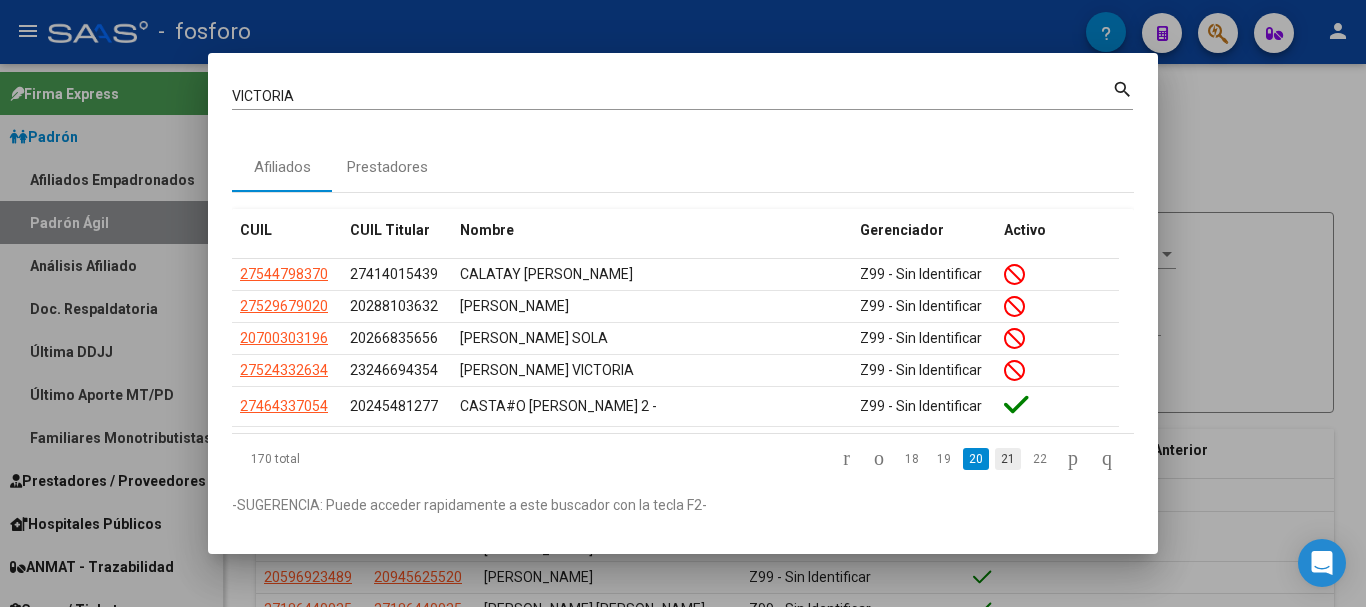 click on "21" 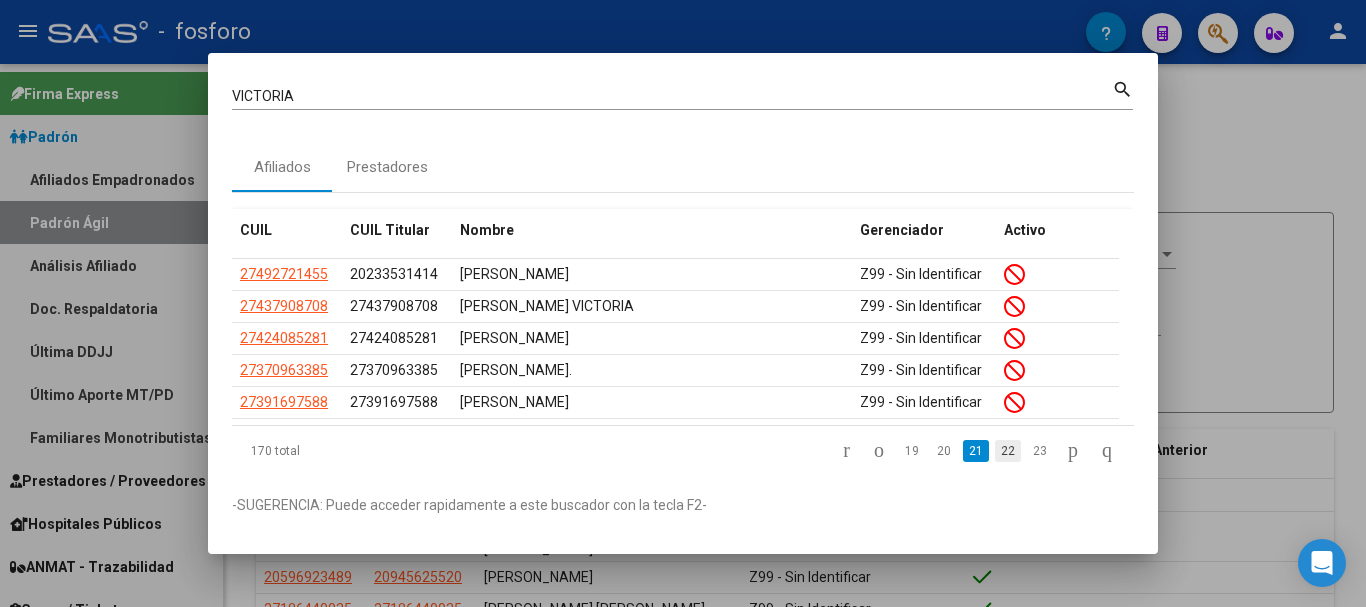 click on "22" 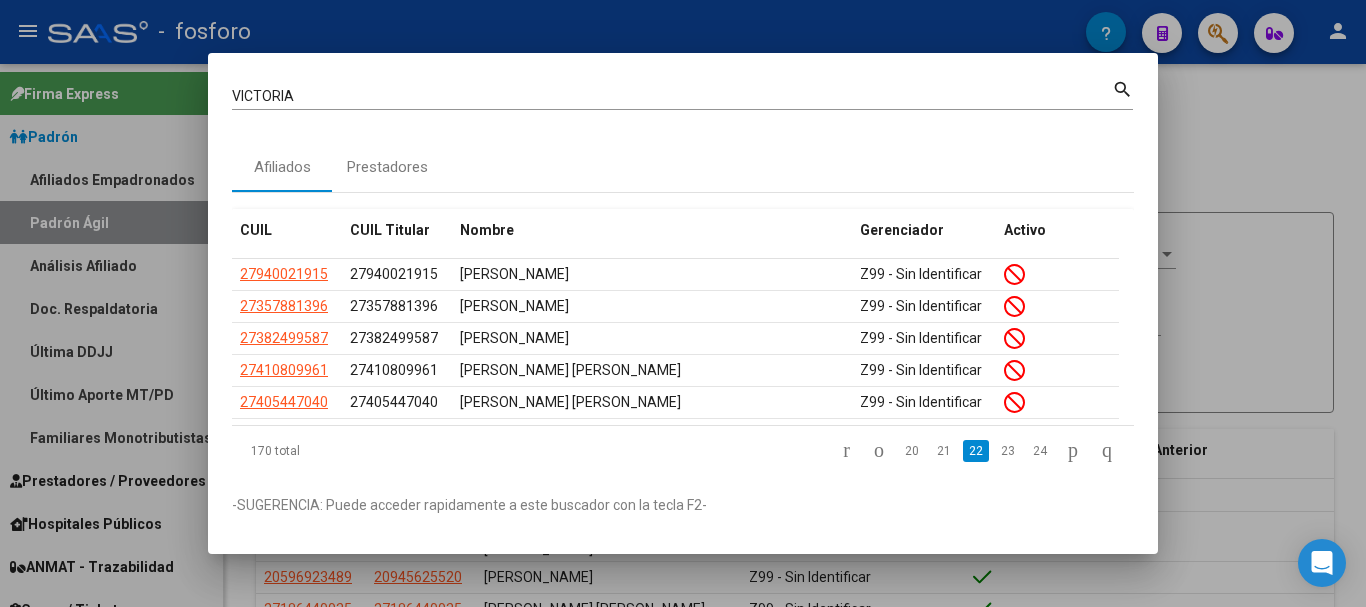 click on "23" 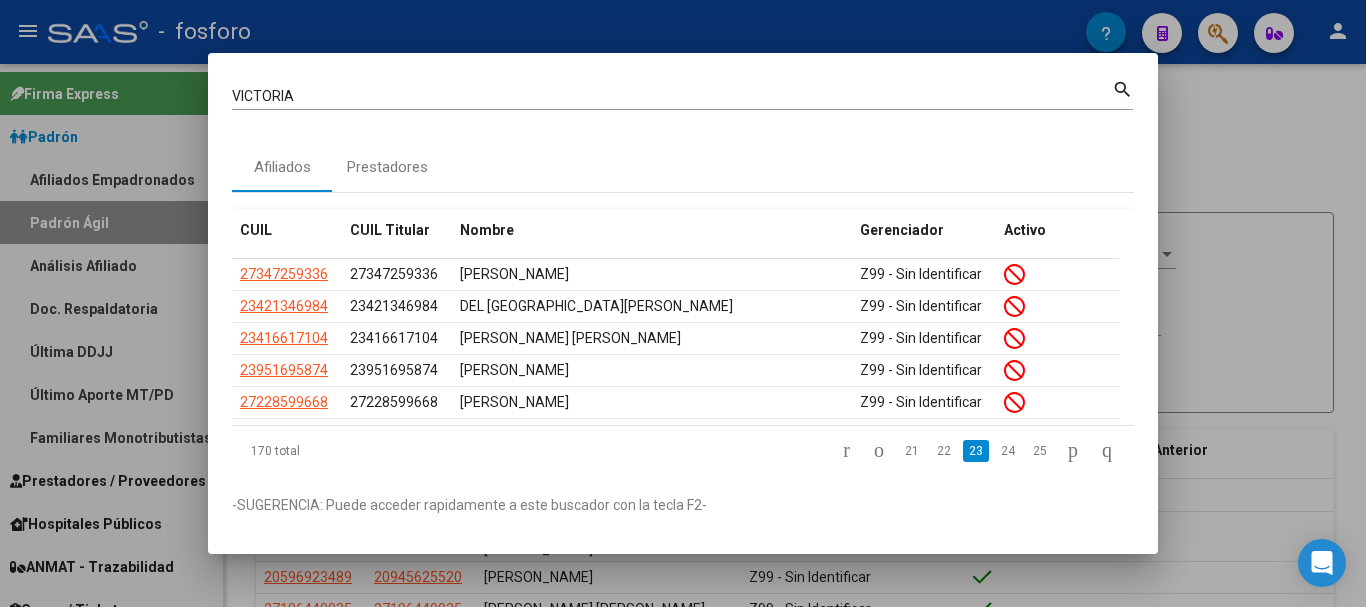 click on "24" 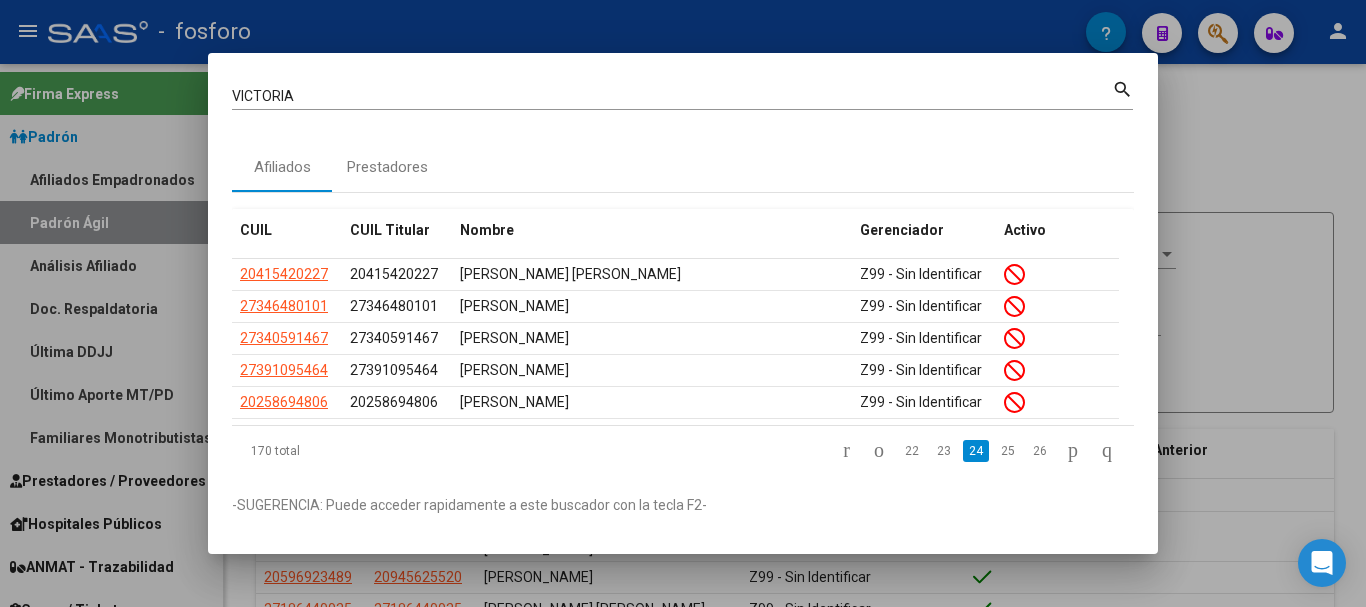 click on "25" 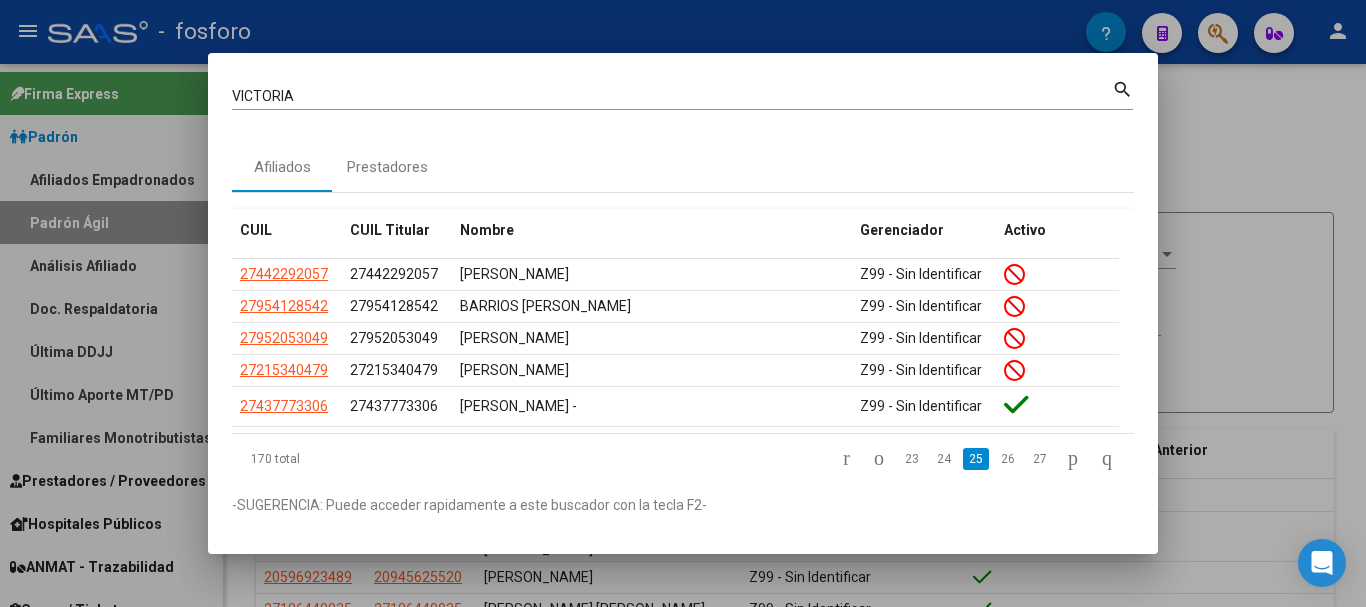 click on "26" 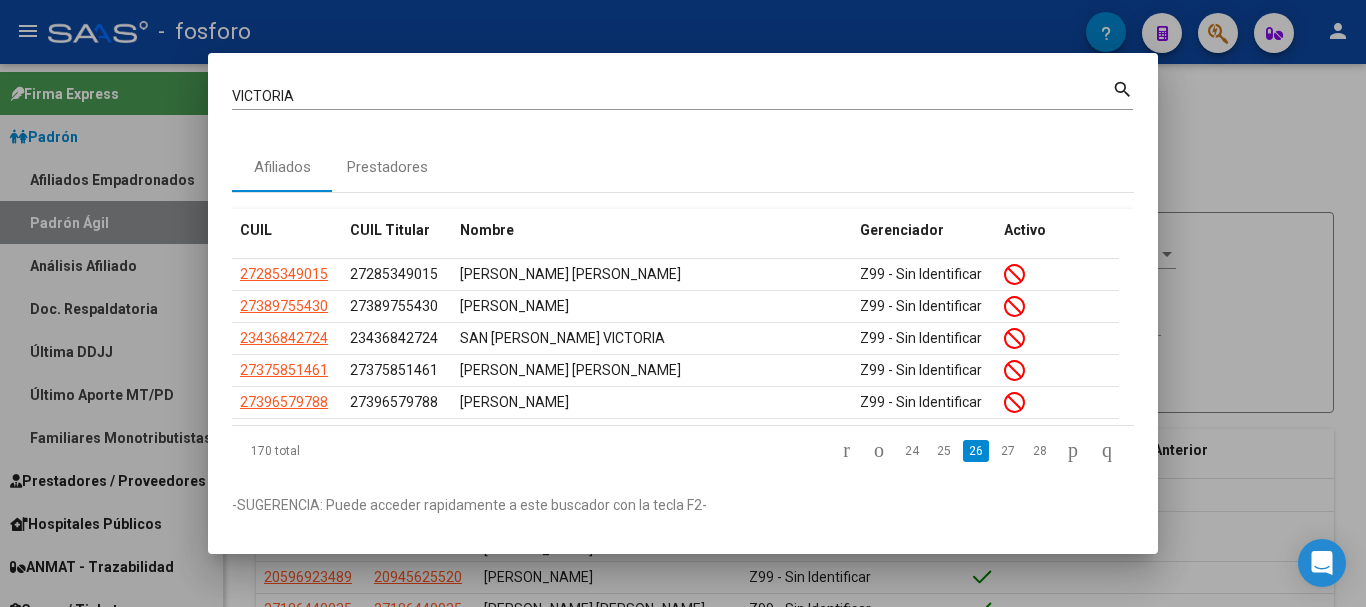 click on "26" 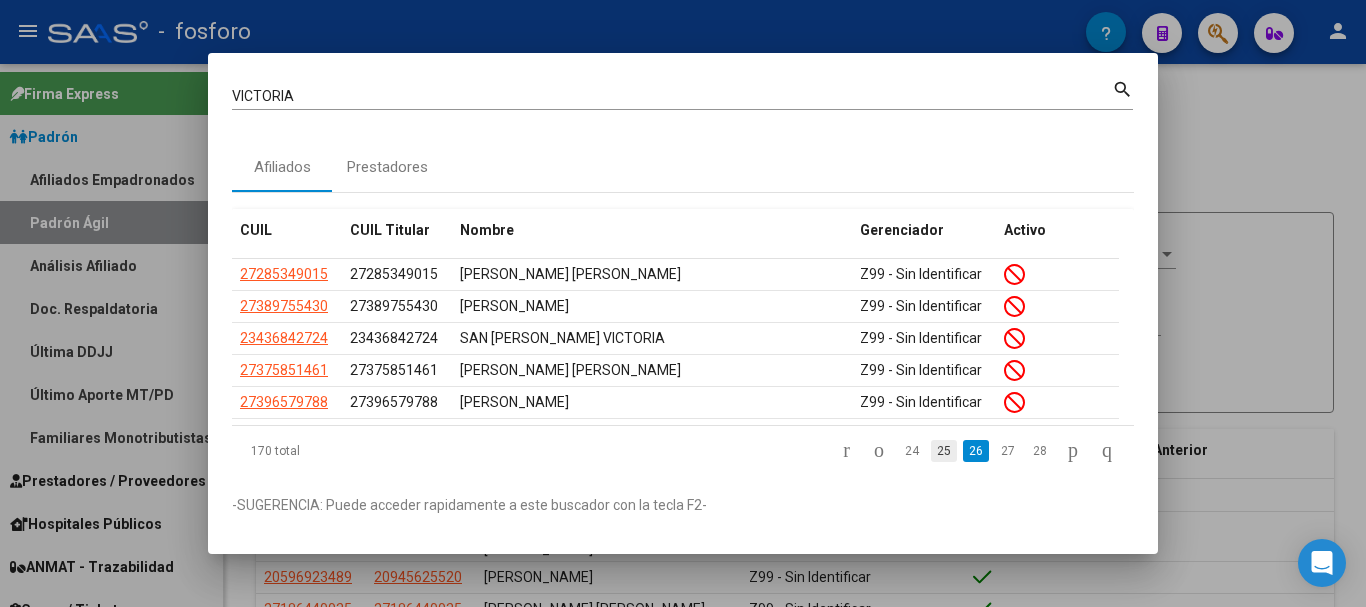 click on "25" 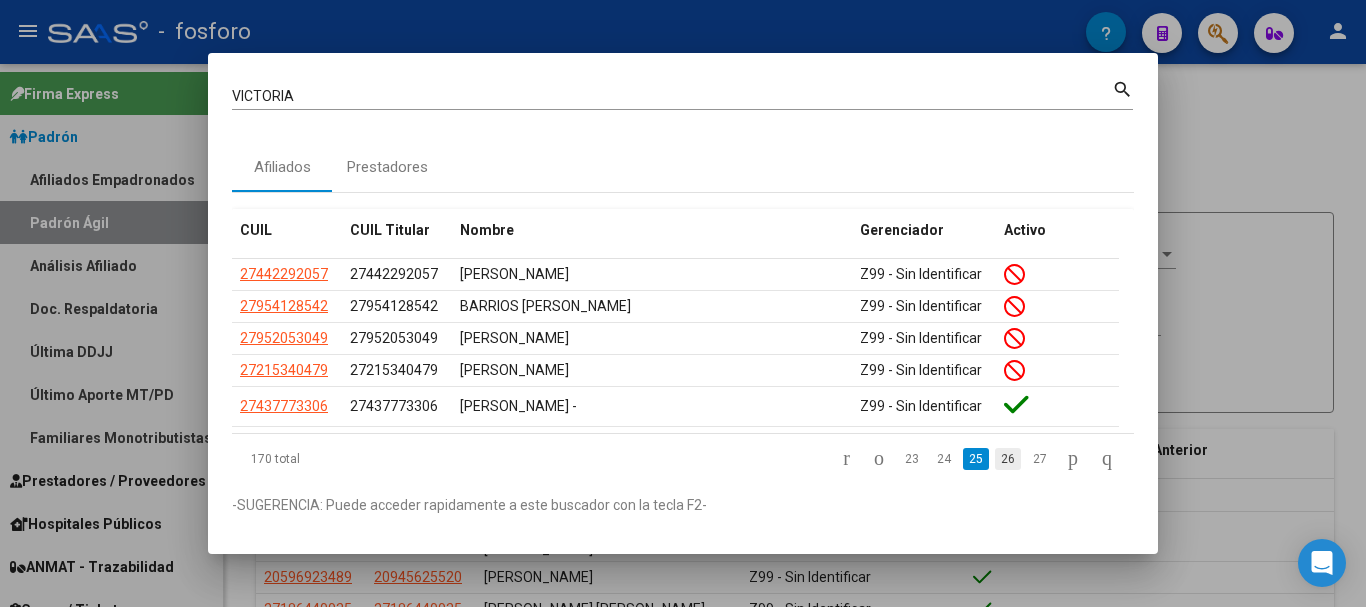 click on "26" 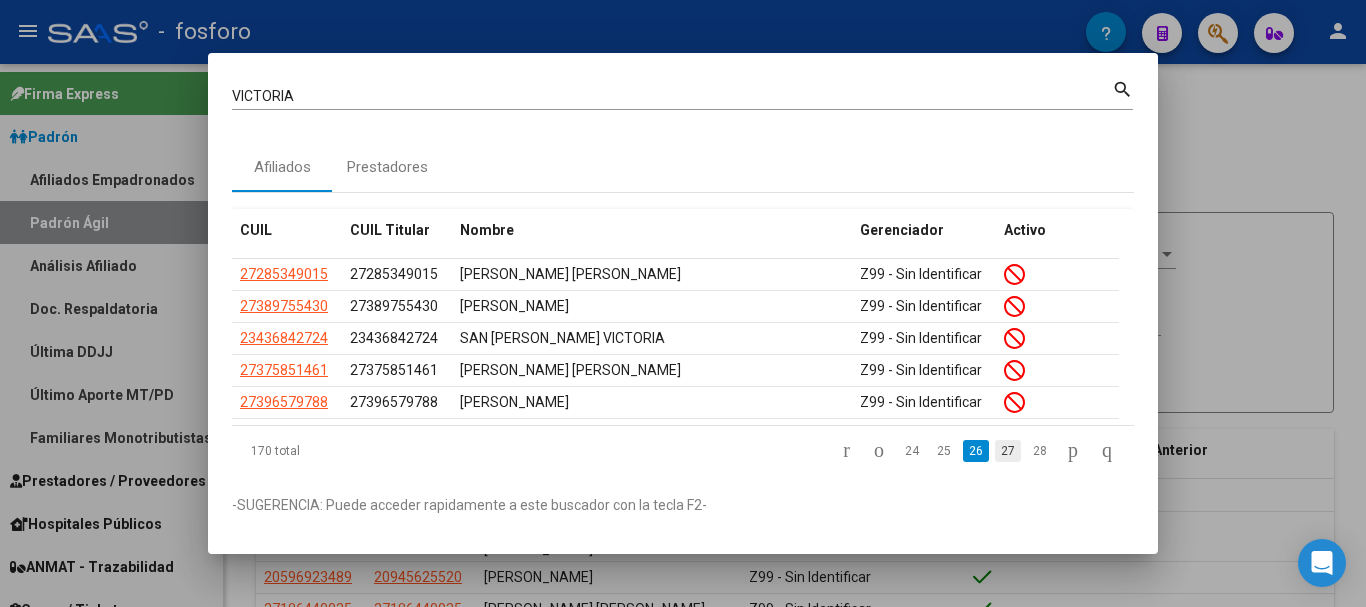 click on "27" 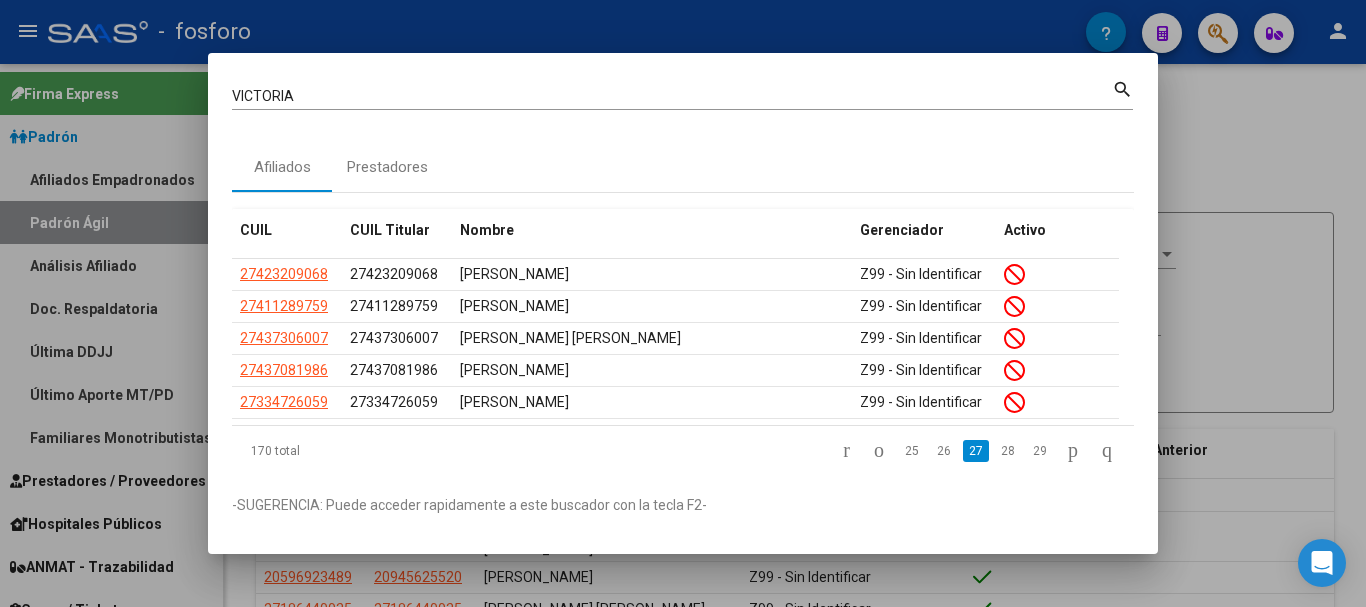 click on "28" 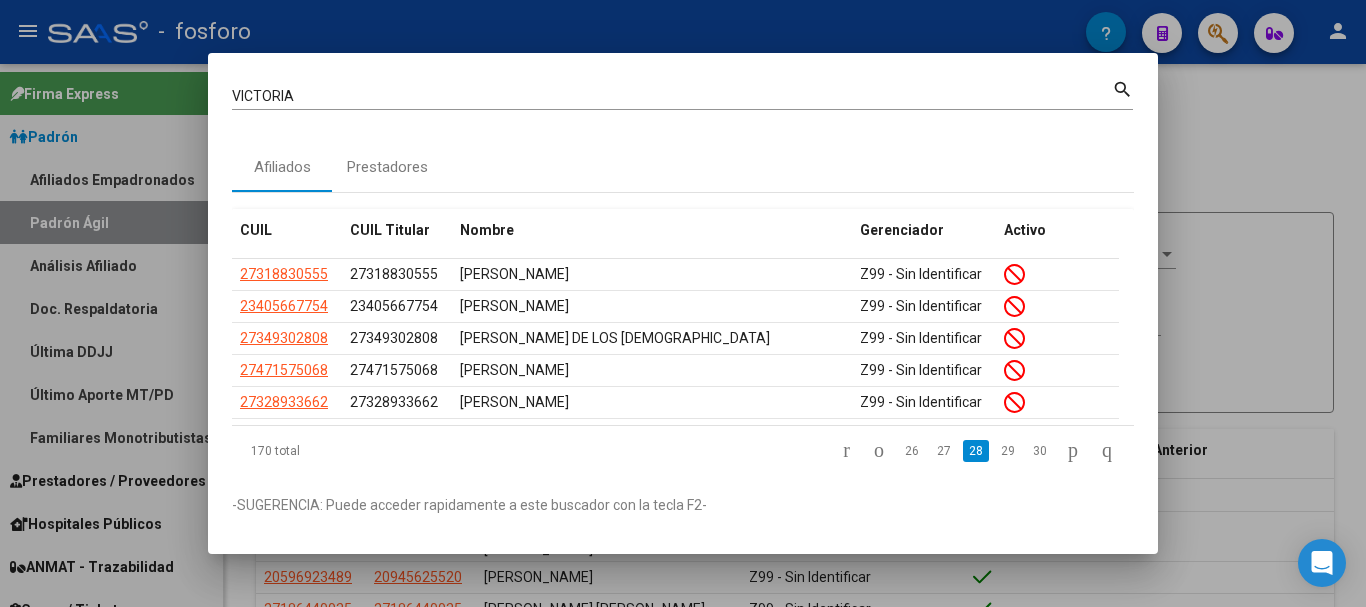 click on "29" 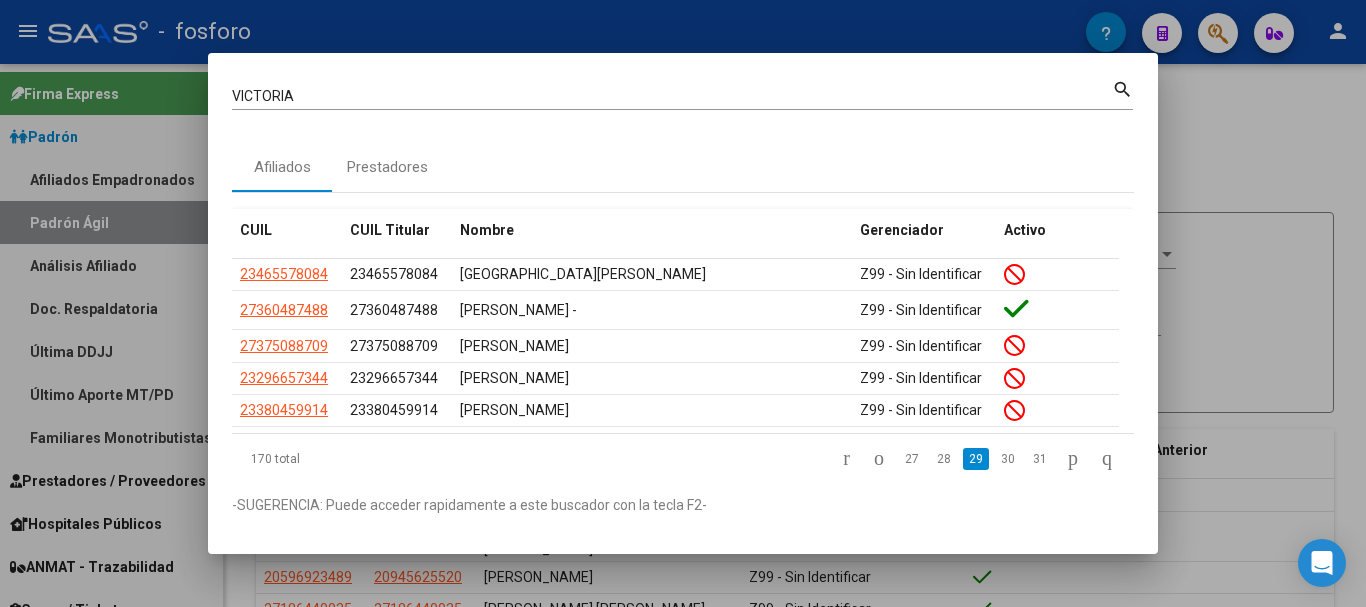 click on "30" 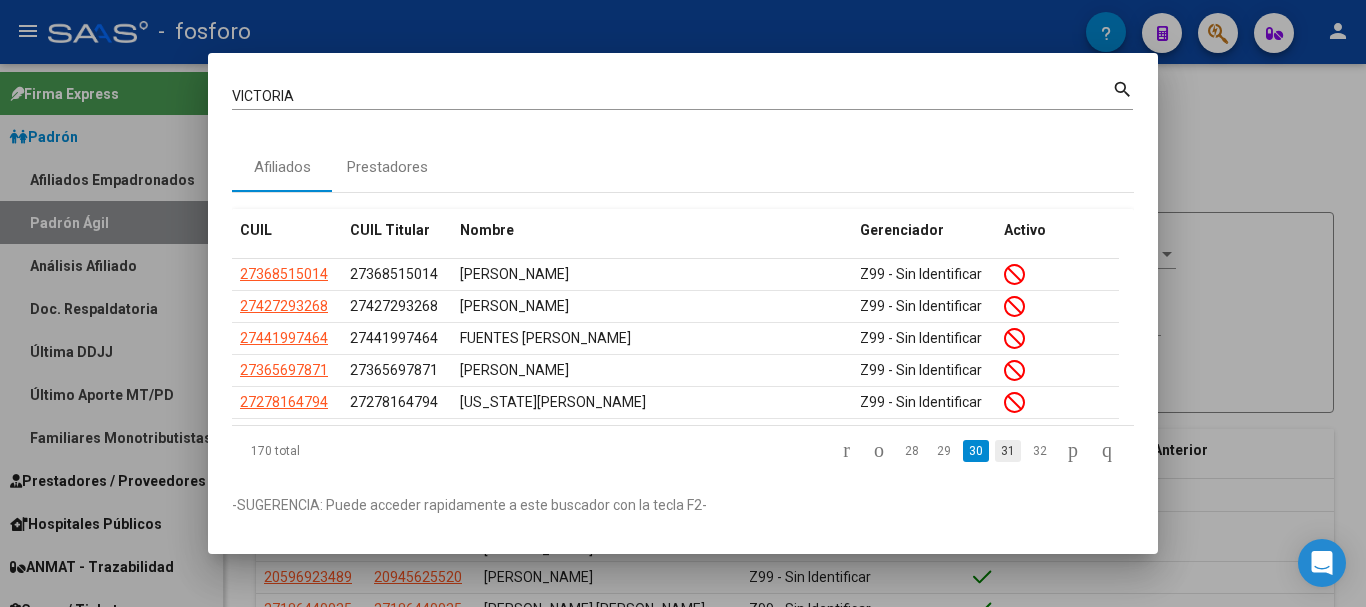click on "31" 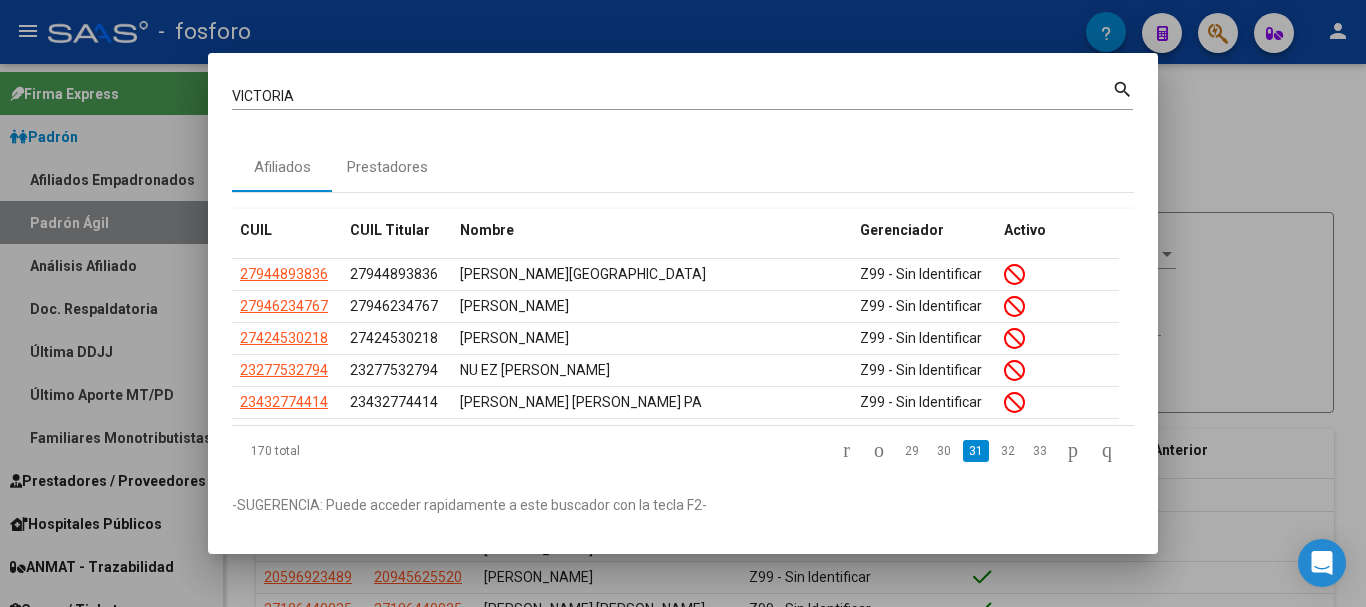 click on "32" 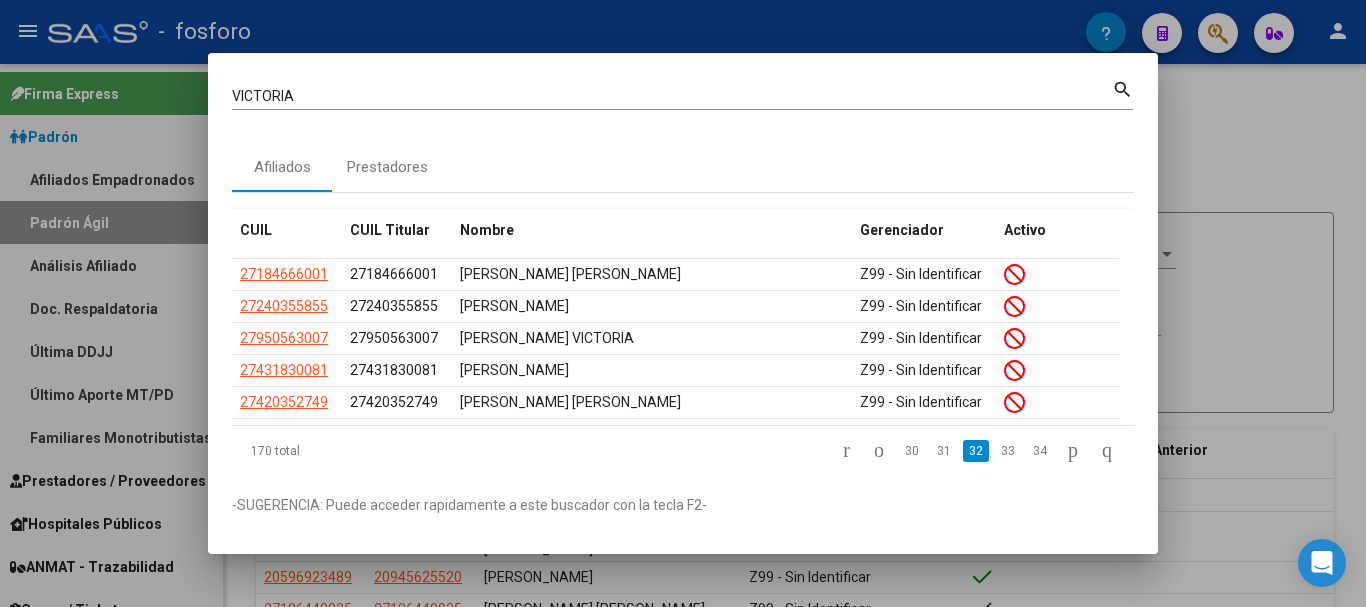 click on "33" 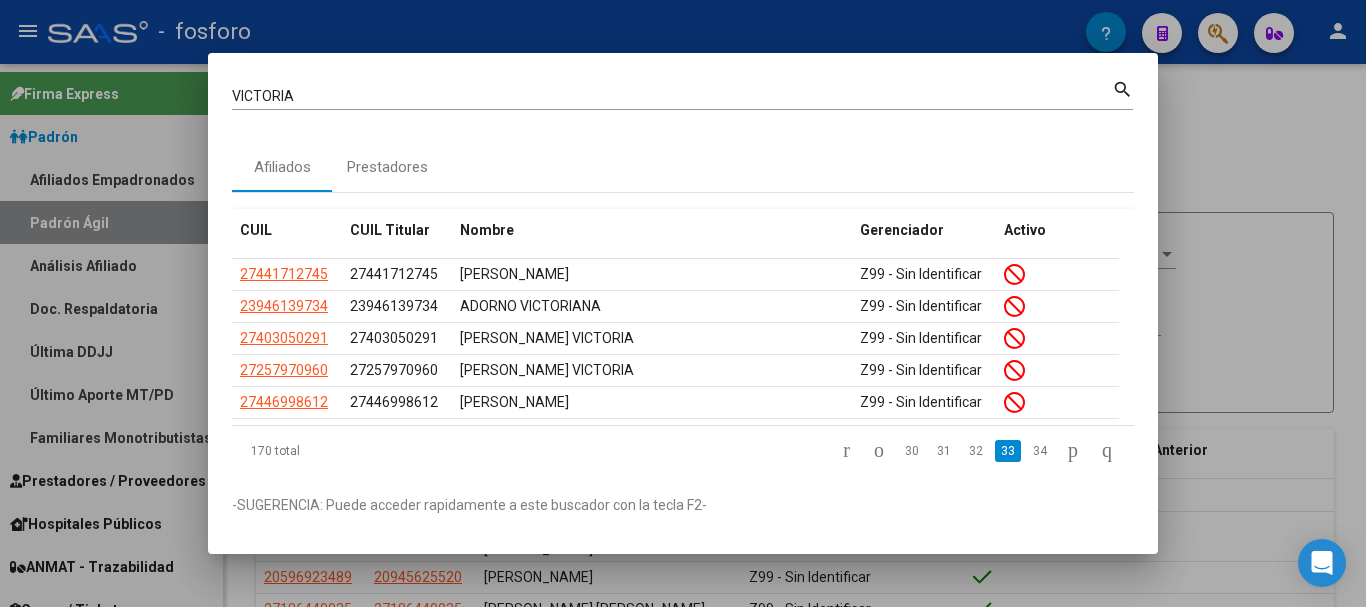 click on "33" 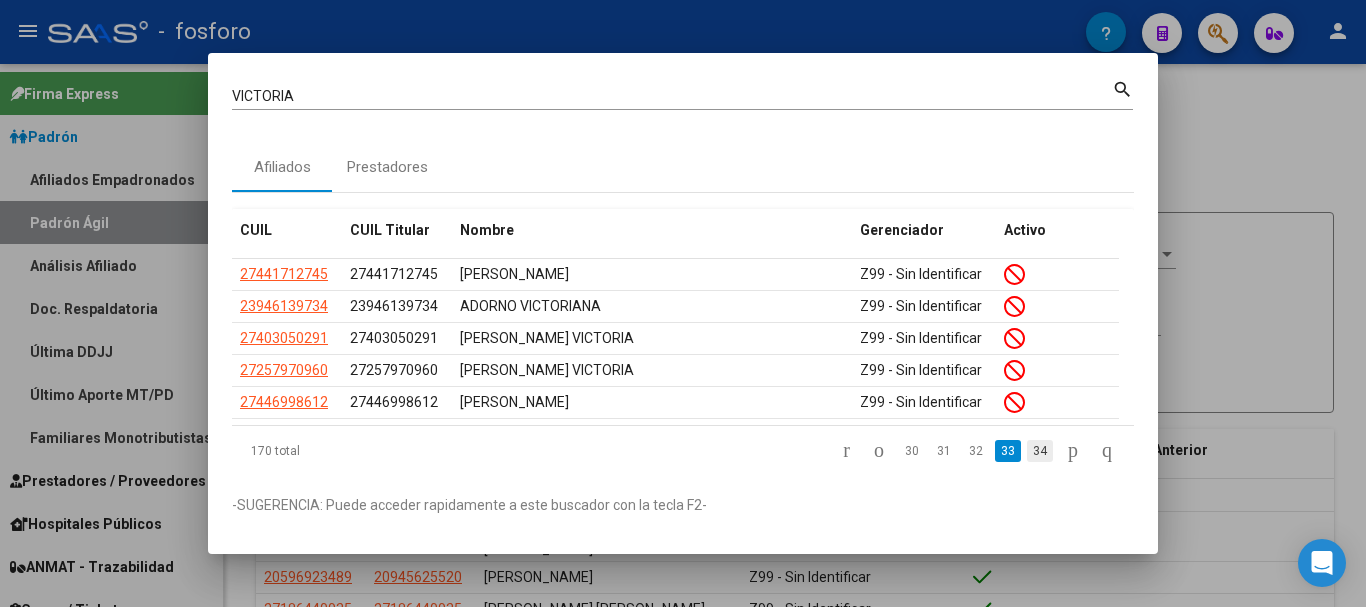 click on "34" 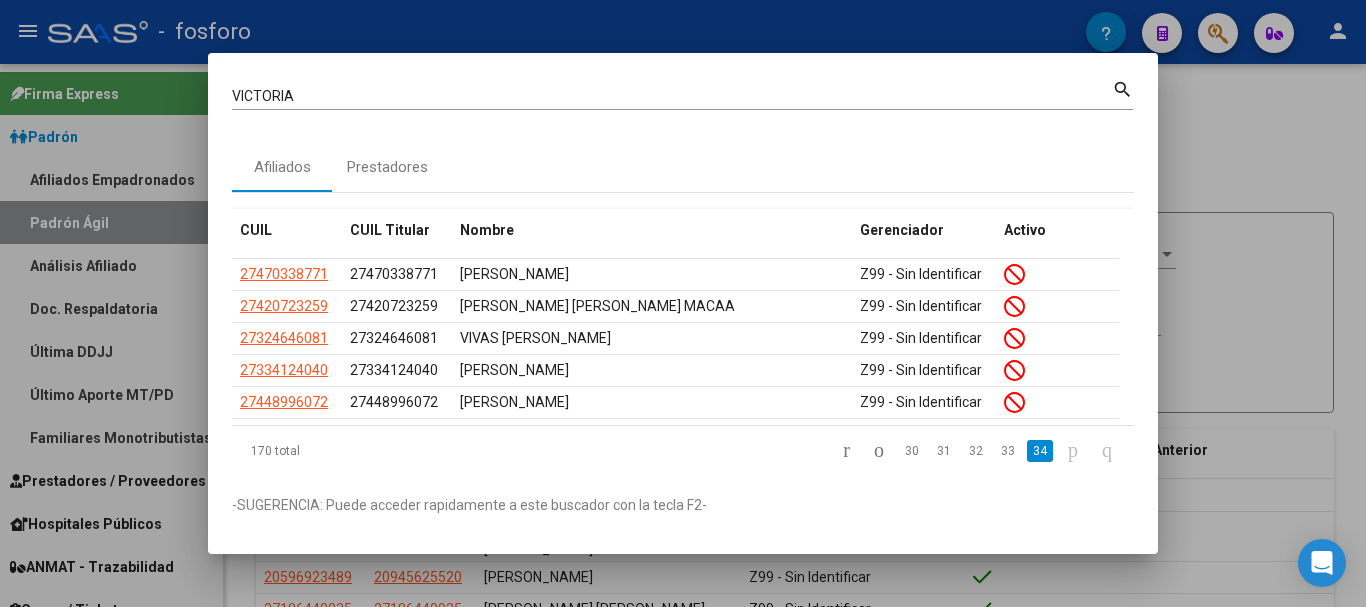 click 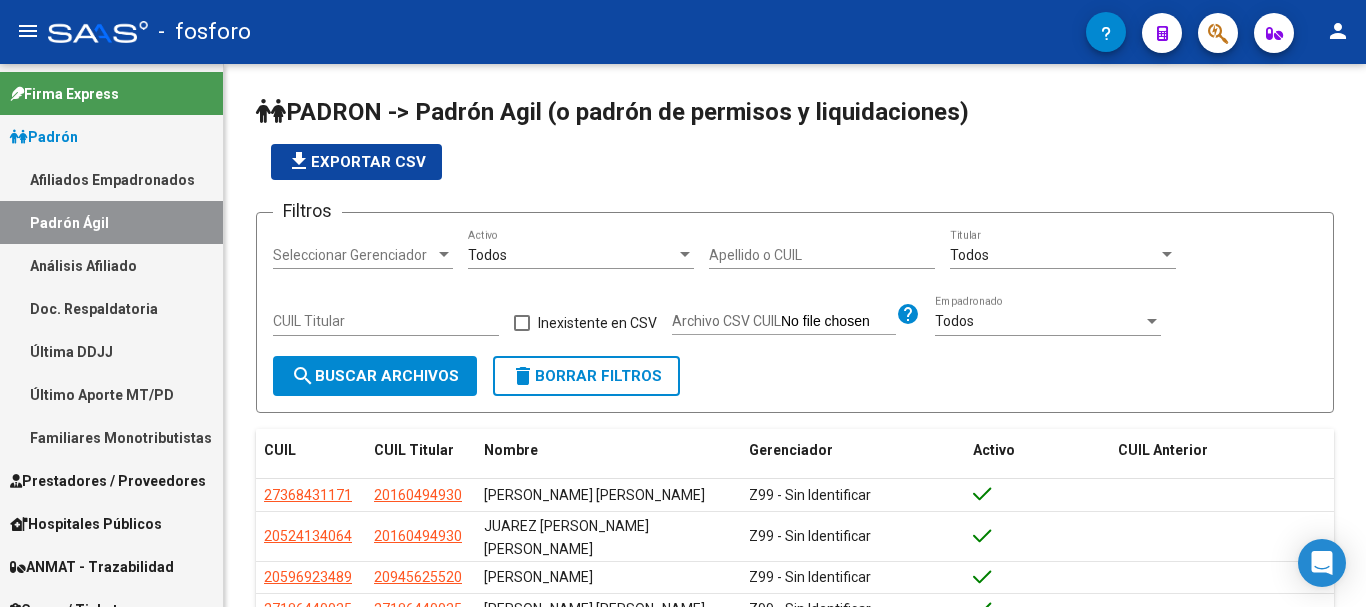 click on "menu -   fosforo  person" 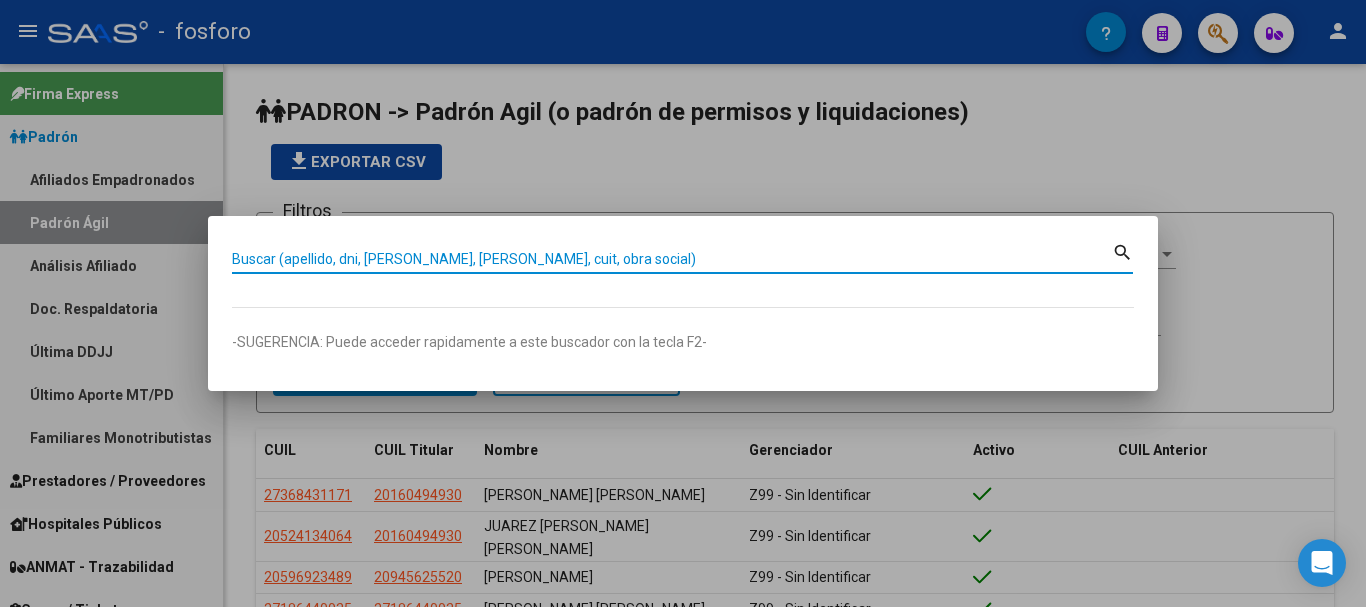 paste on "27441196518" 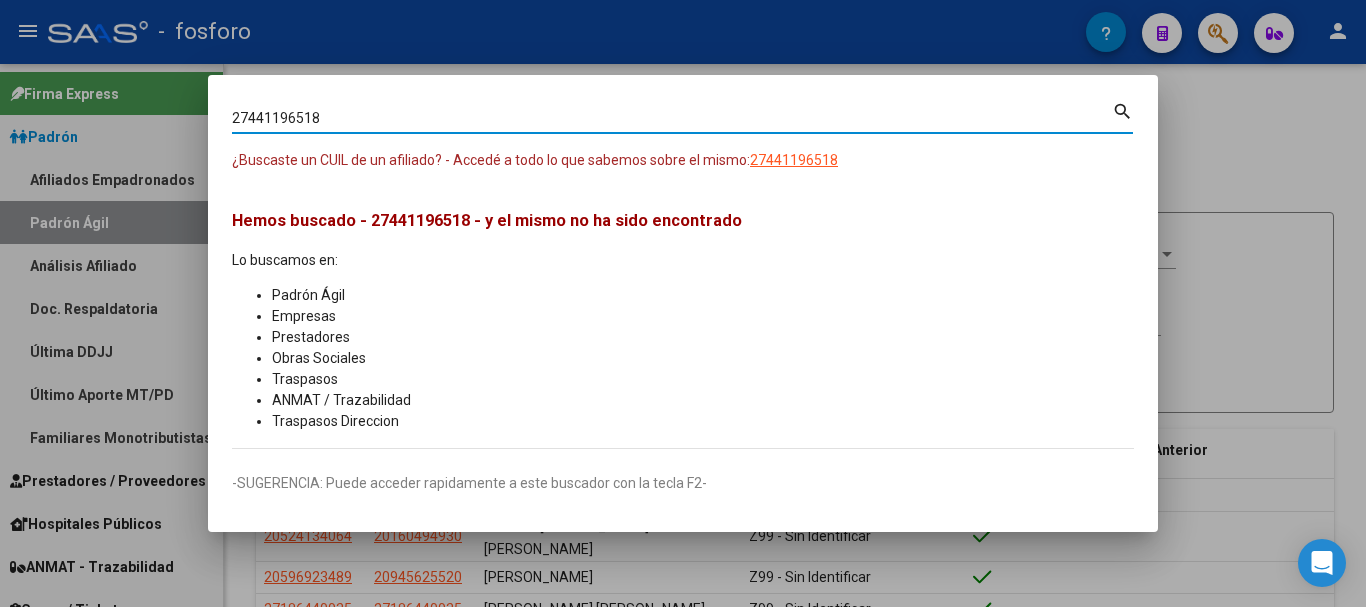 click on "27441196518" at bounding box center (672, 118) 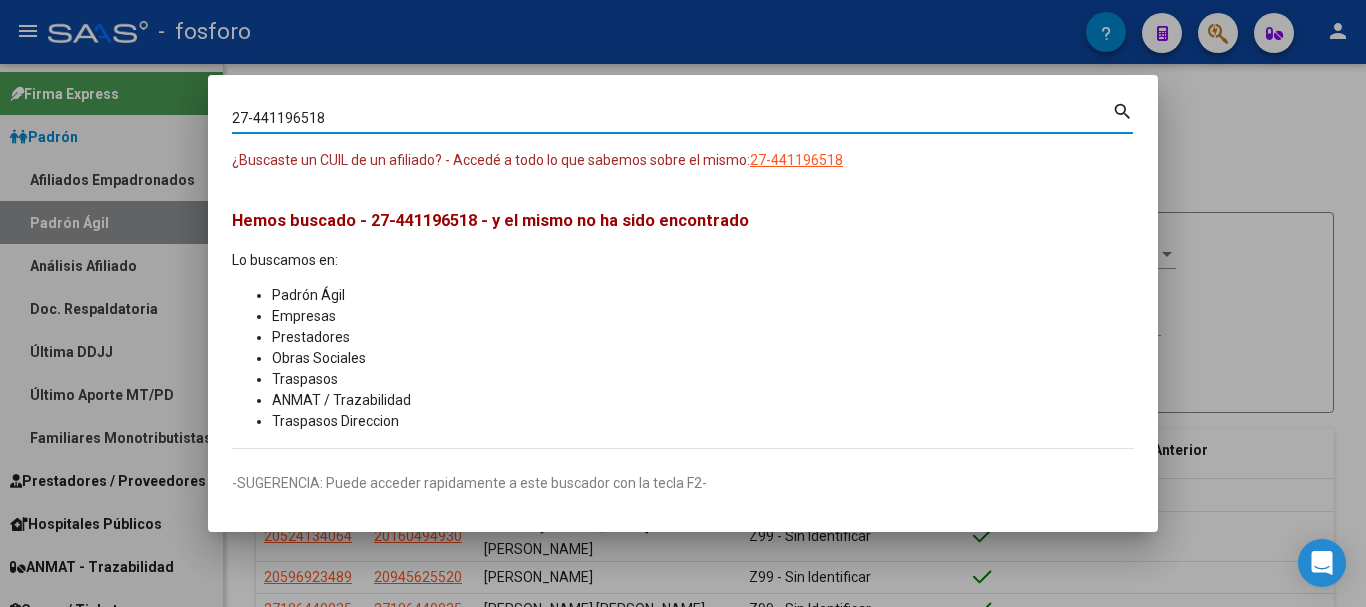 click on "27-441196518" at bounding box center (672, 118) 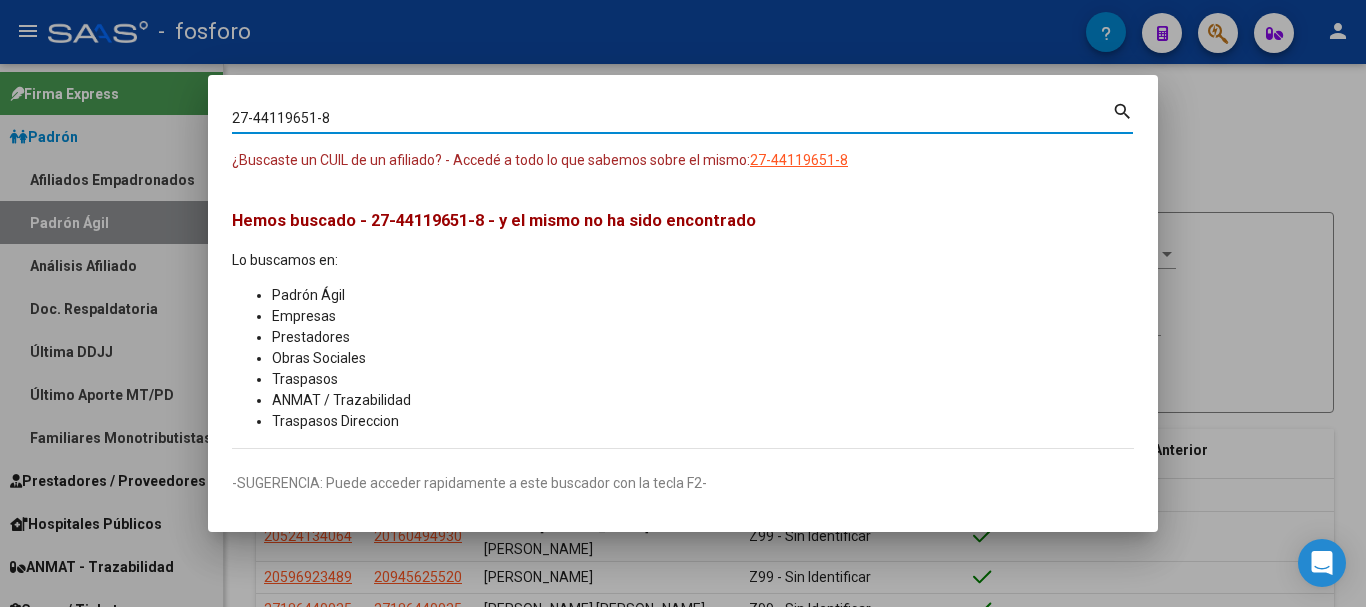 type on "27441196518" 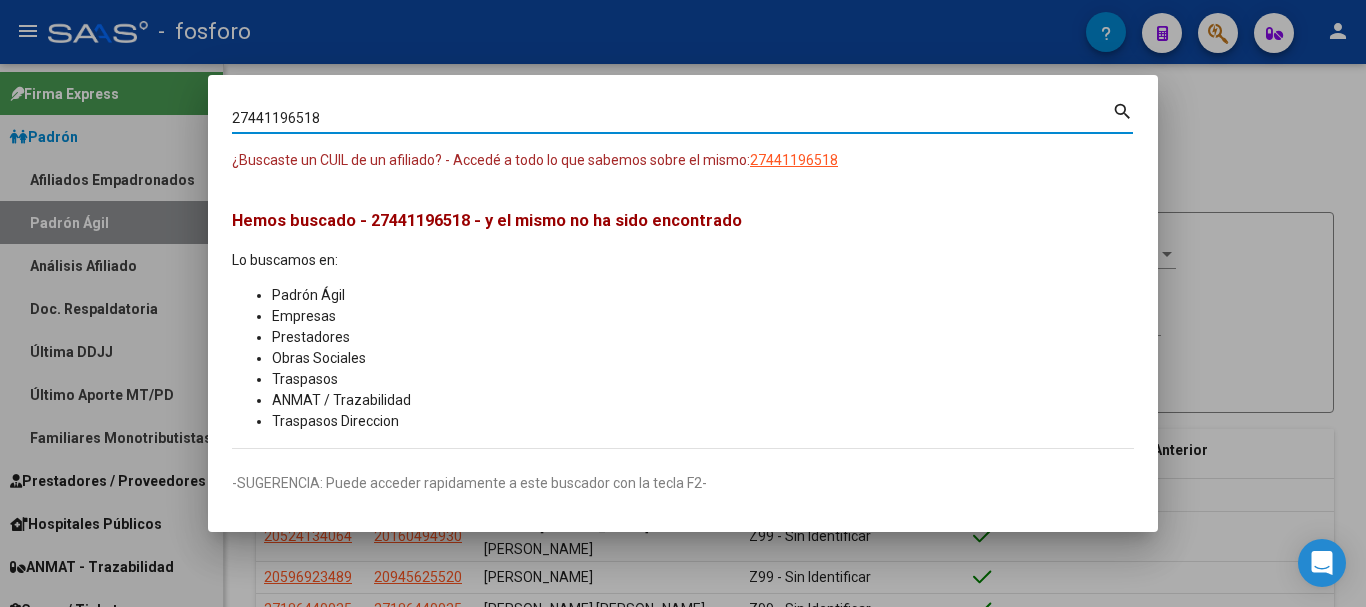 click at bounding box center (683, 303) 